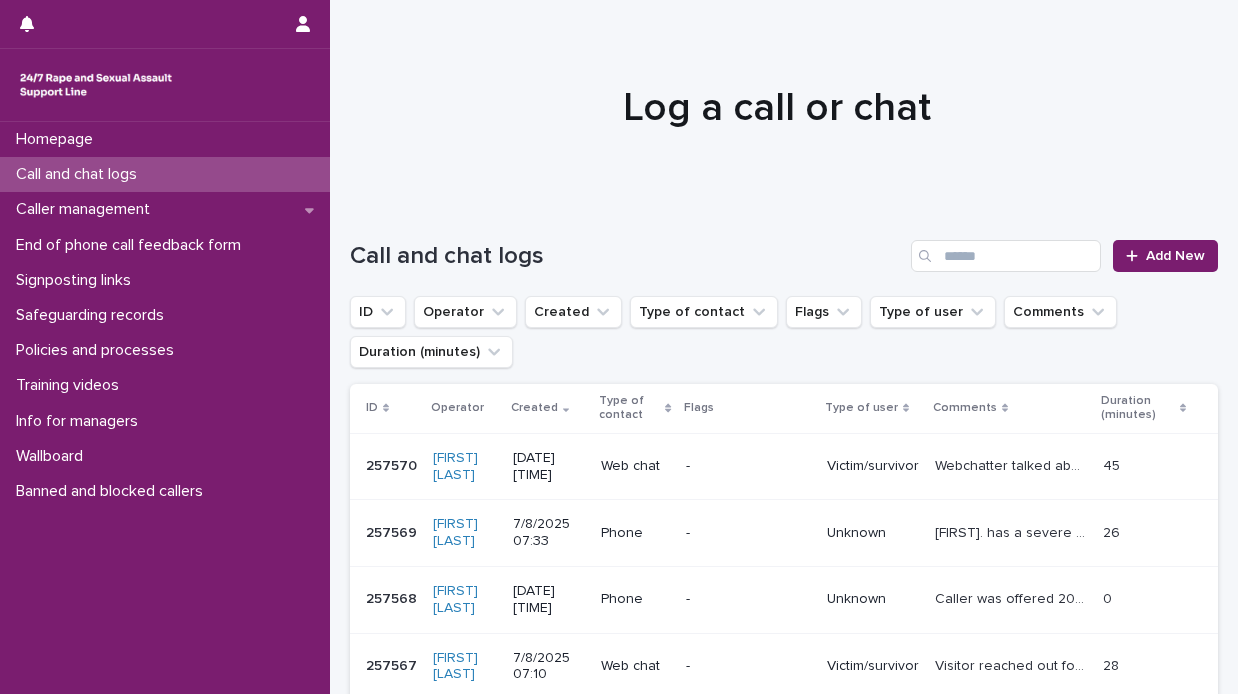 scroll, scrollTop: 0, scrollLeft: 0, axis: both 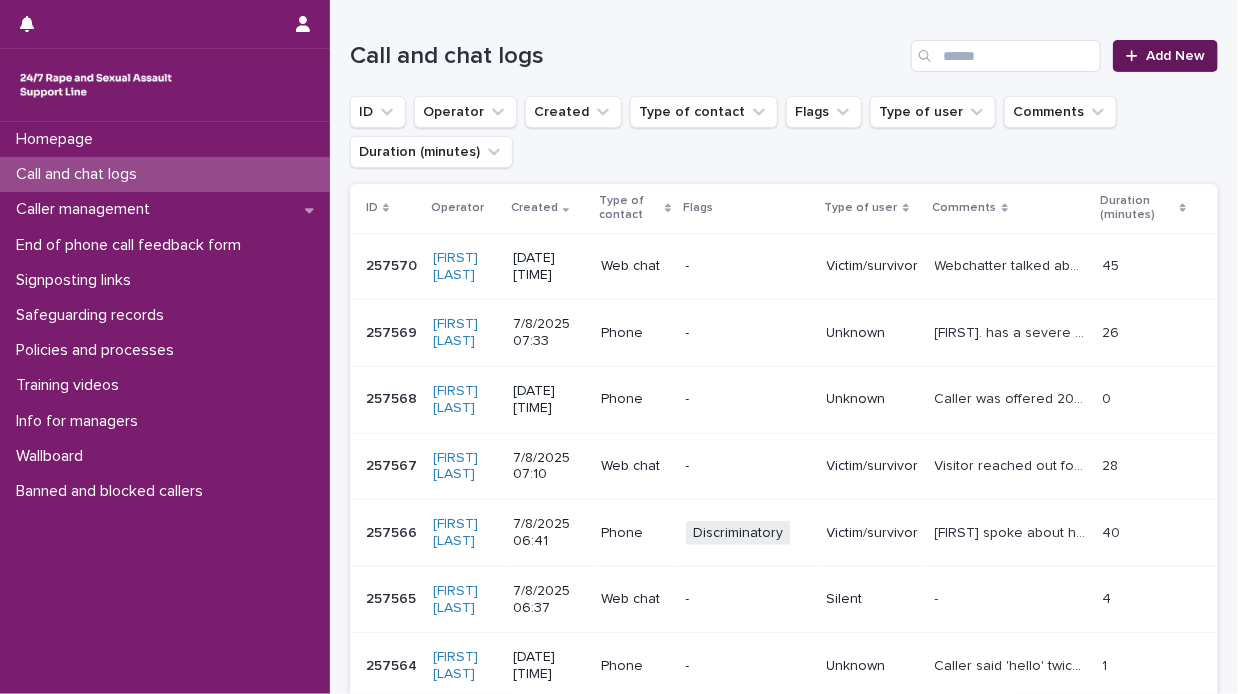 click on "Add New" at bounding box center (1175, 56) 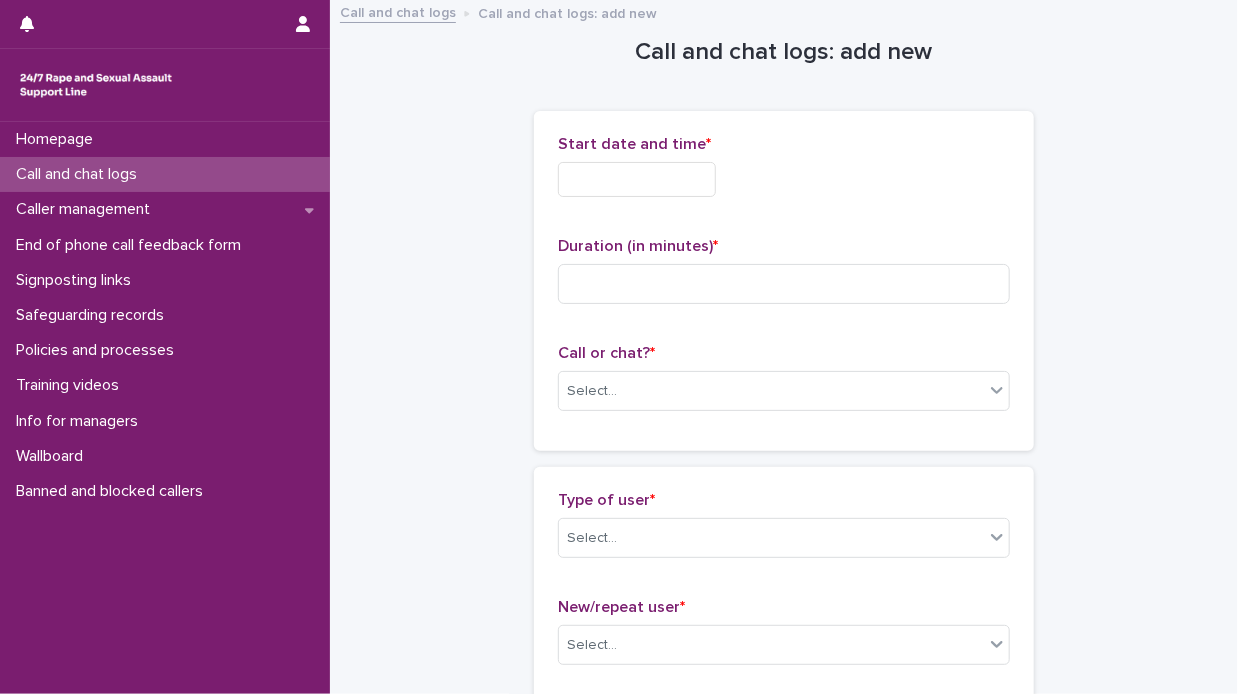 scroll, scrollTop: 1, scrollLeft: 0, axis: vertical 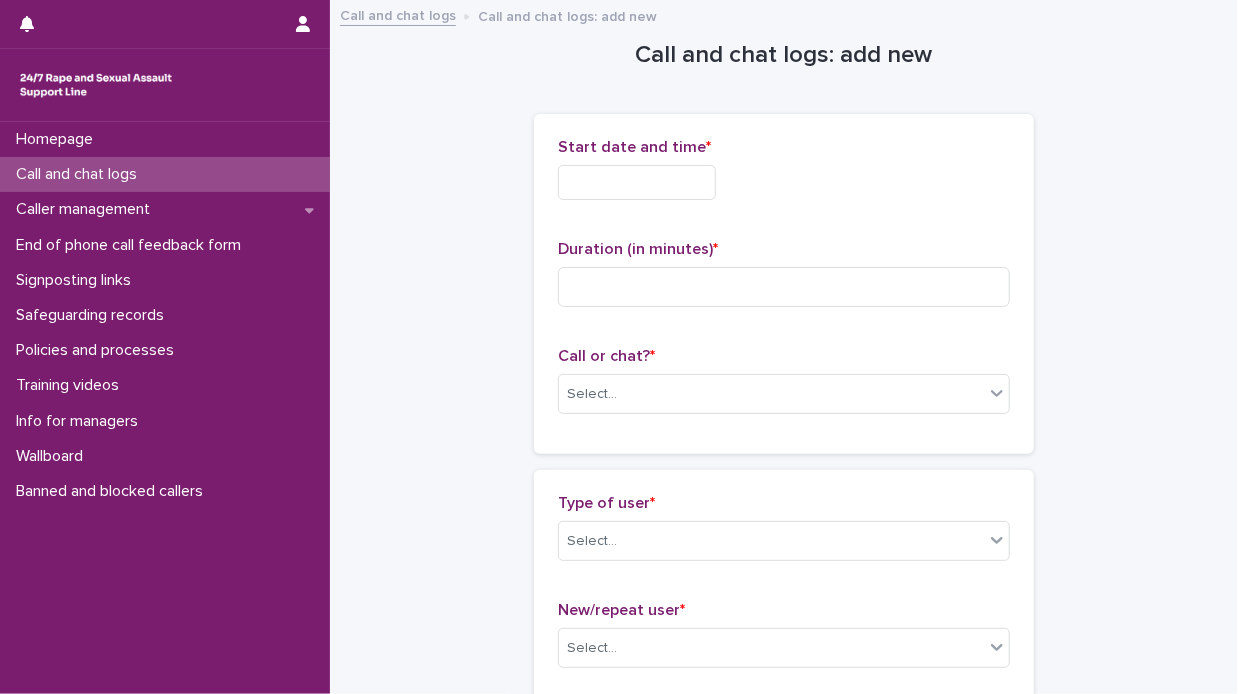 click at bounding box center [637, 182] 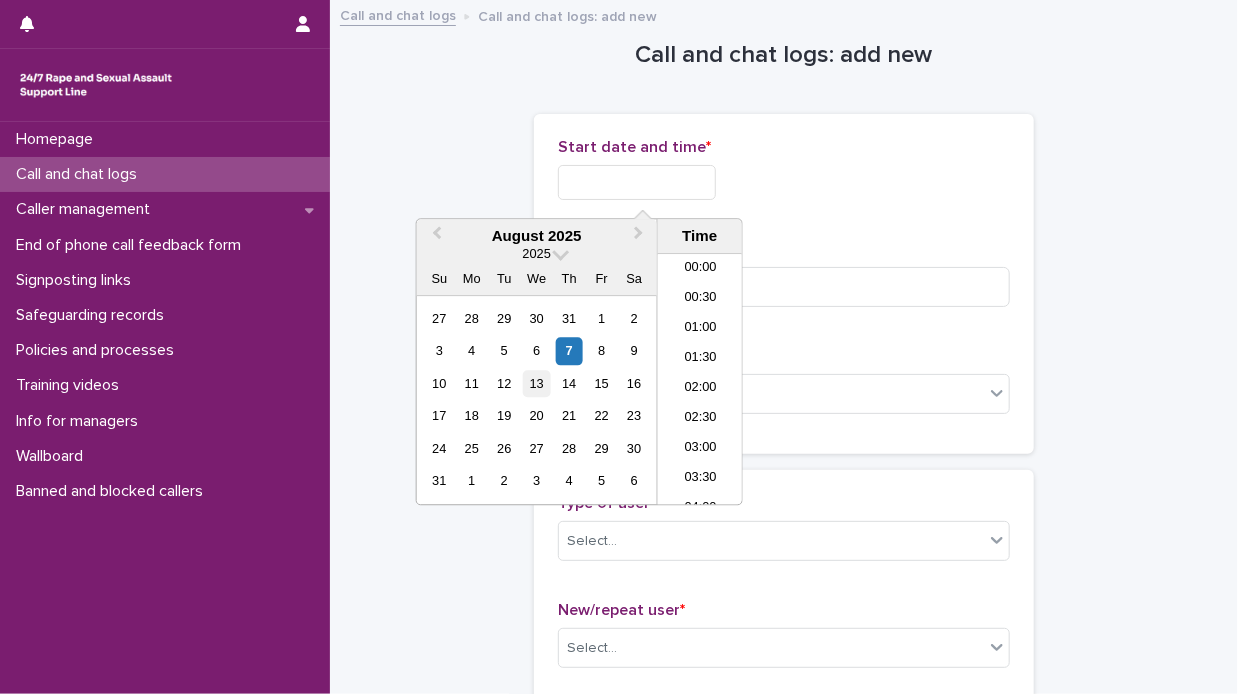 scroll, scrollTop: 400, scrollLeft: 0, axis: vertical 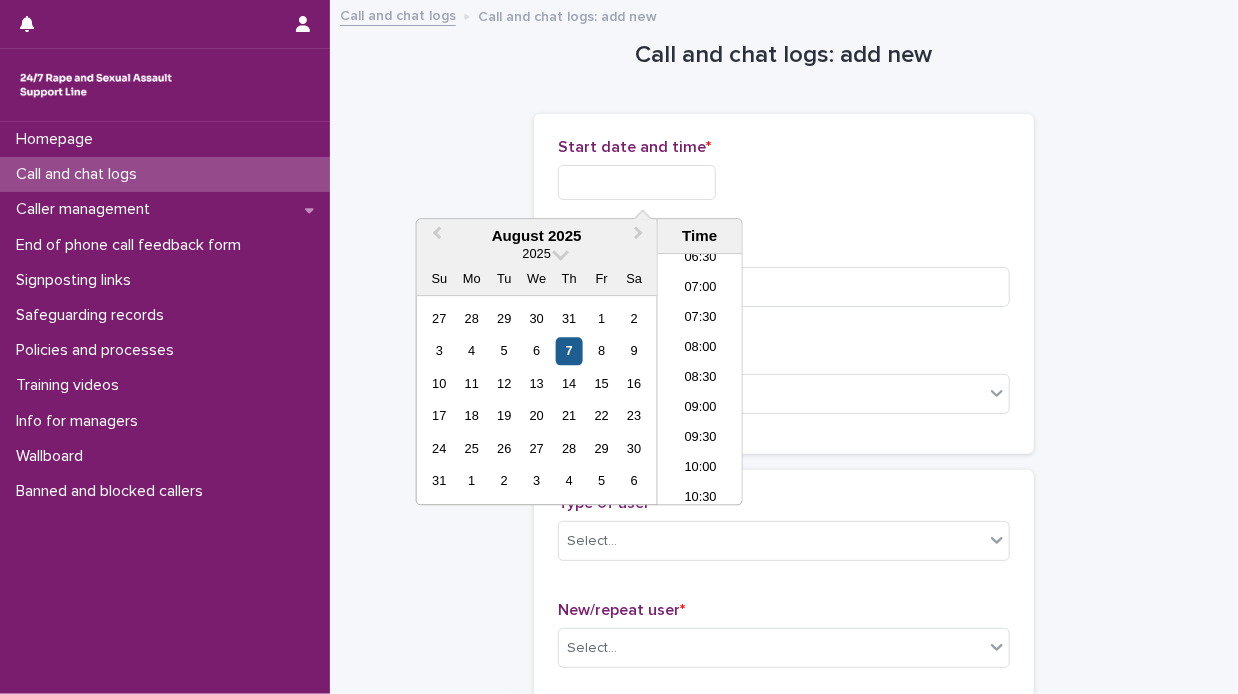 click on "7" at bounding box center (569, 351) 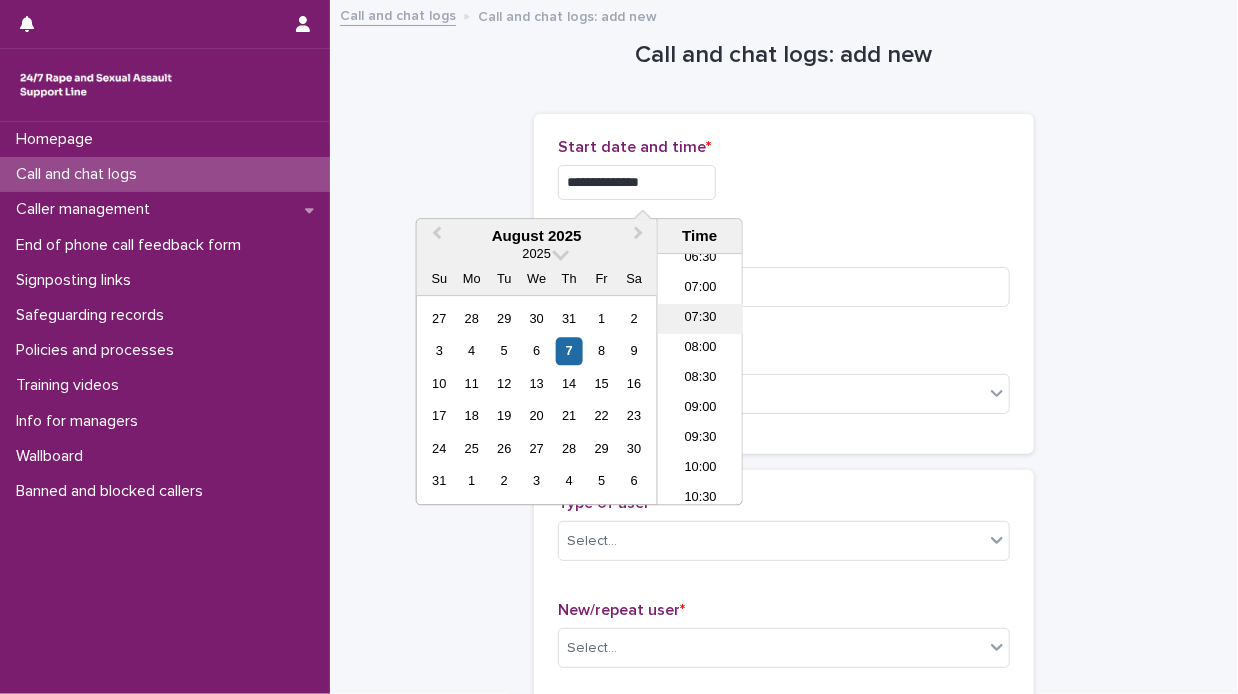 click on "07:30" at bounding box center [700, 320] 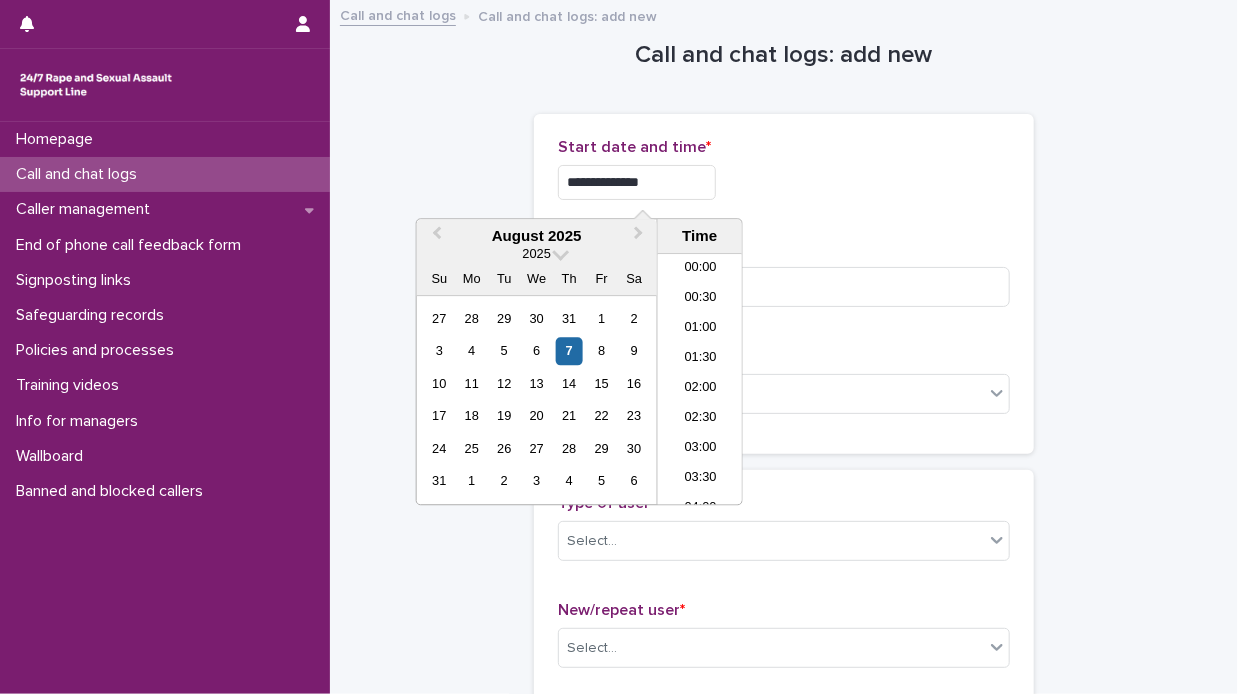 click on "**********" at bounding box center (637, 182) 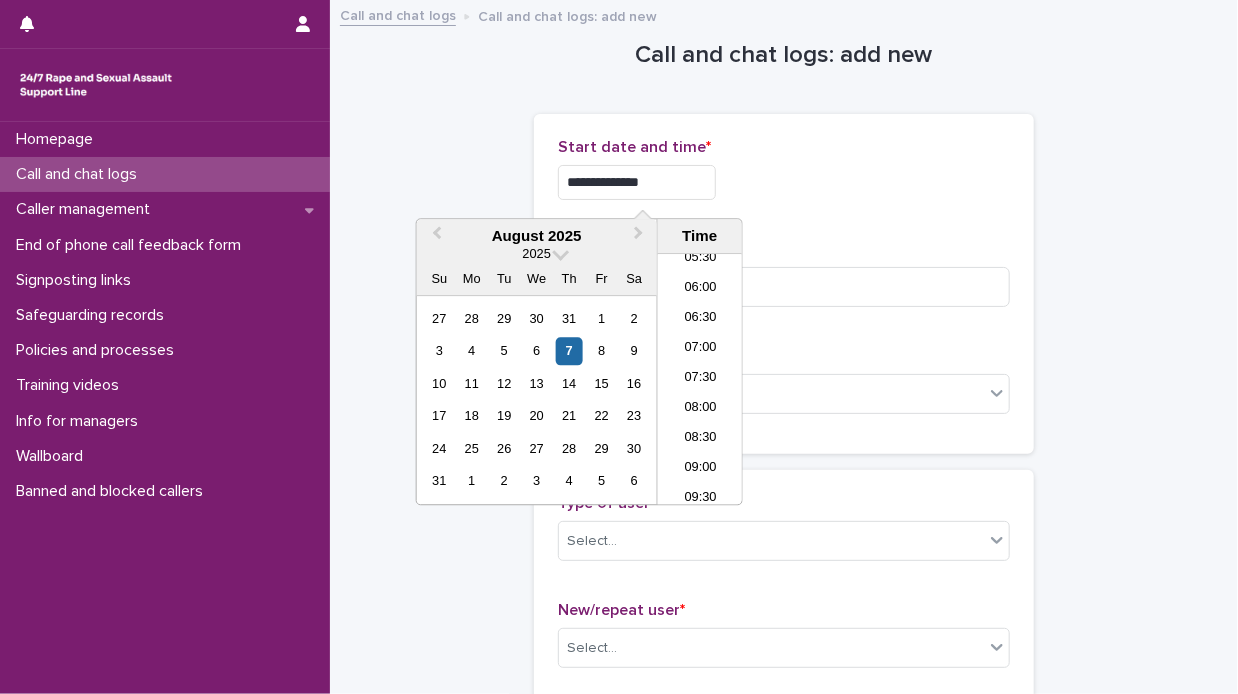 type on "**********" 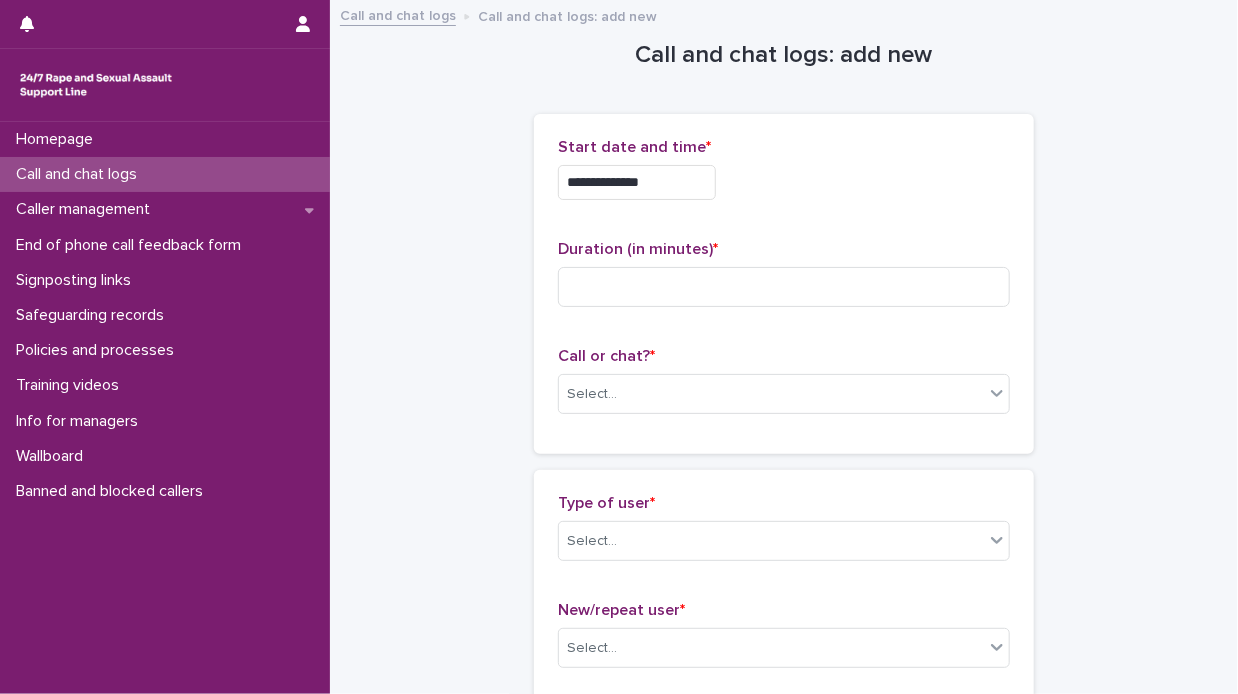 click on "**********" at bounding box center (784, 177) 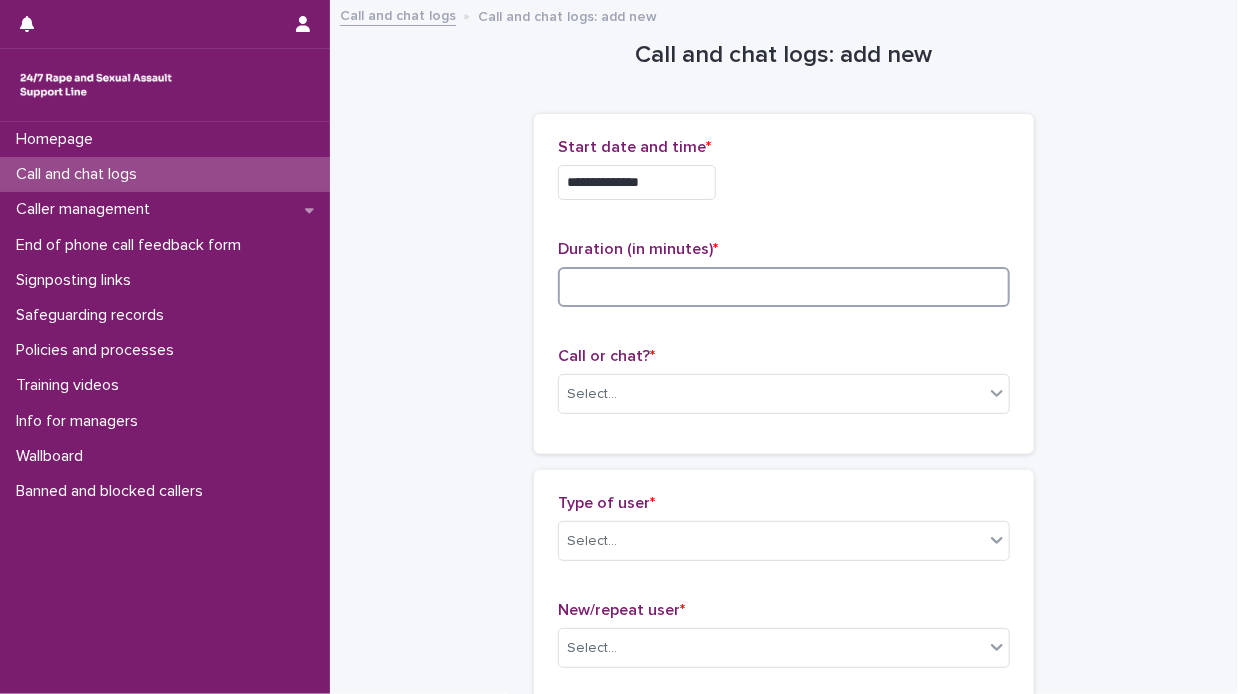 drag, startPoint x: 565, startPoint y: 277, endPoint x: 577, endPoint y: 276, distance: 12.0415945 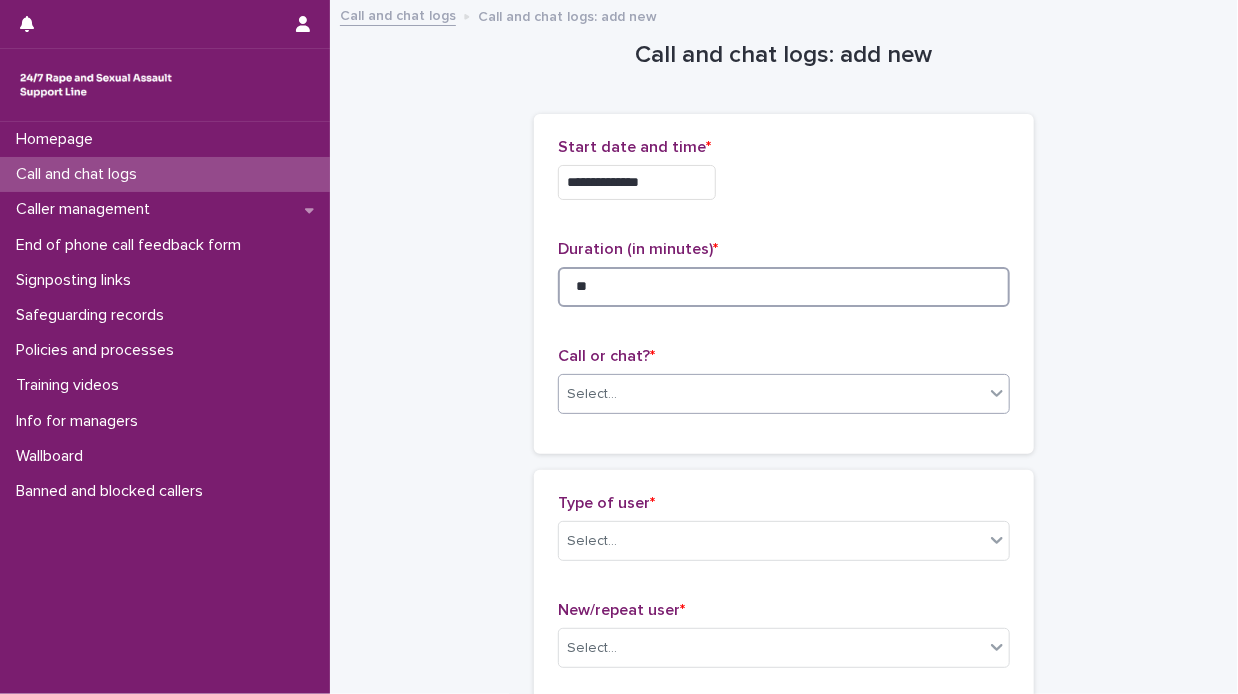 type on "**" 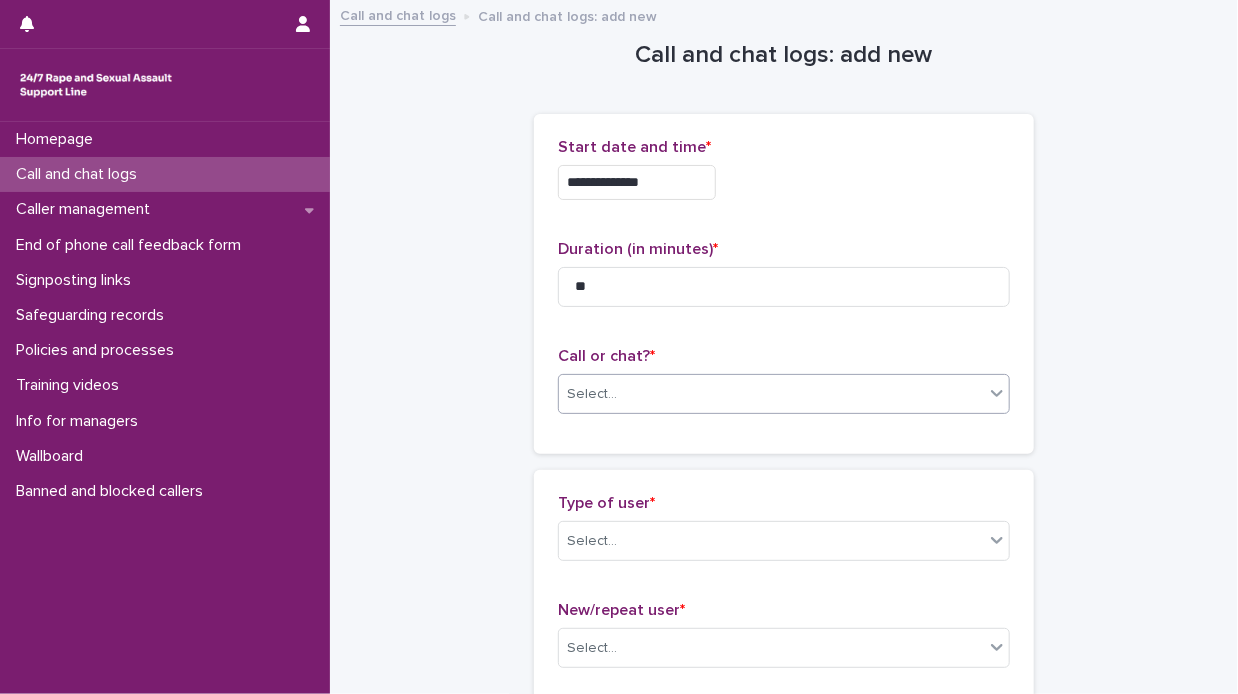 click 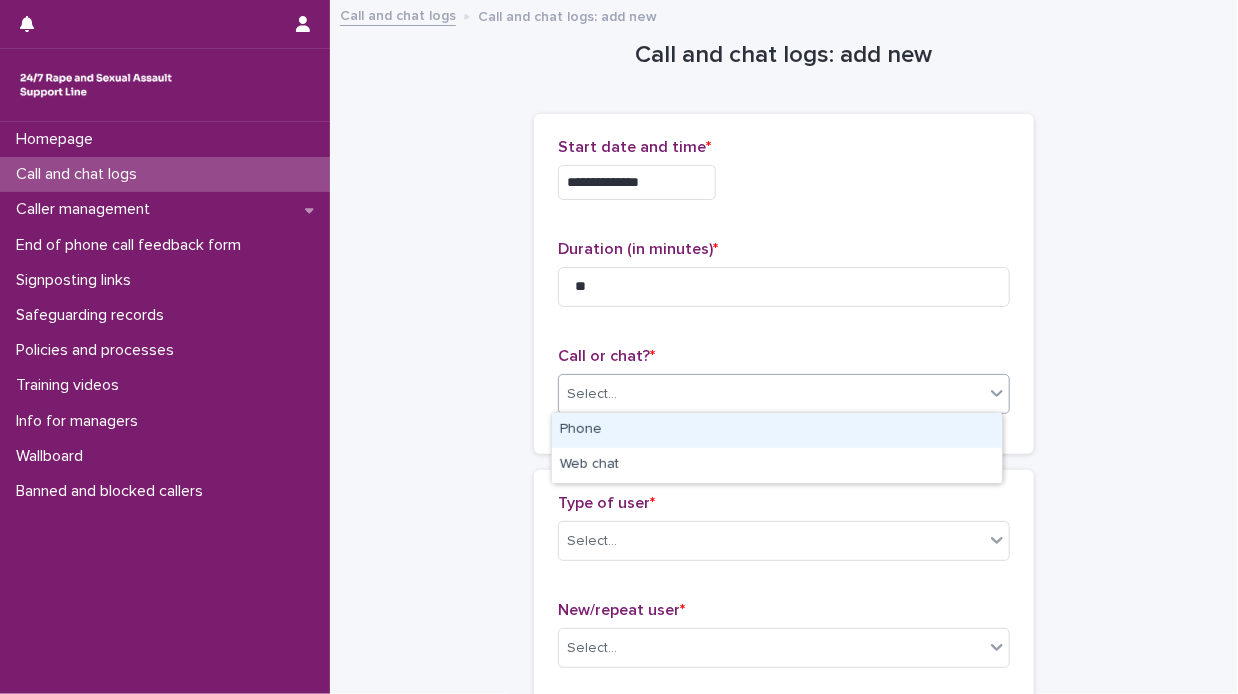 click on "Phone" at bounding box center (777, 430) 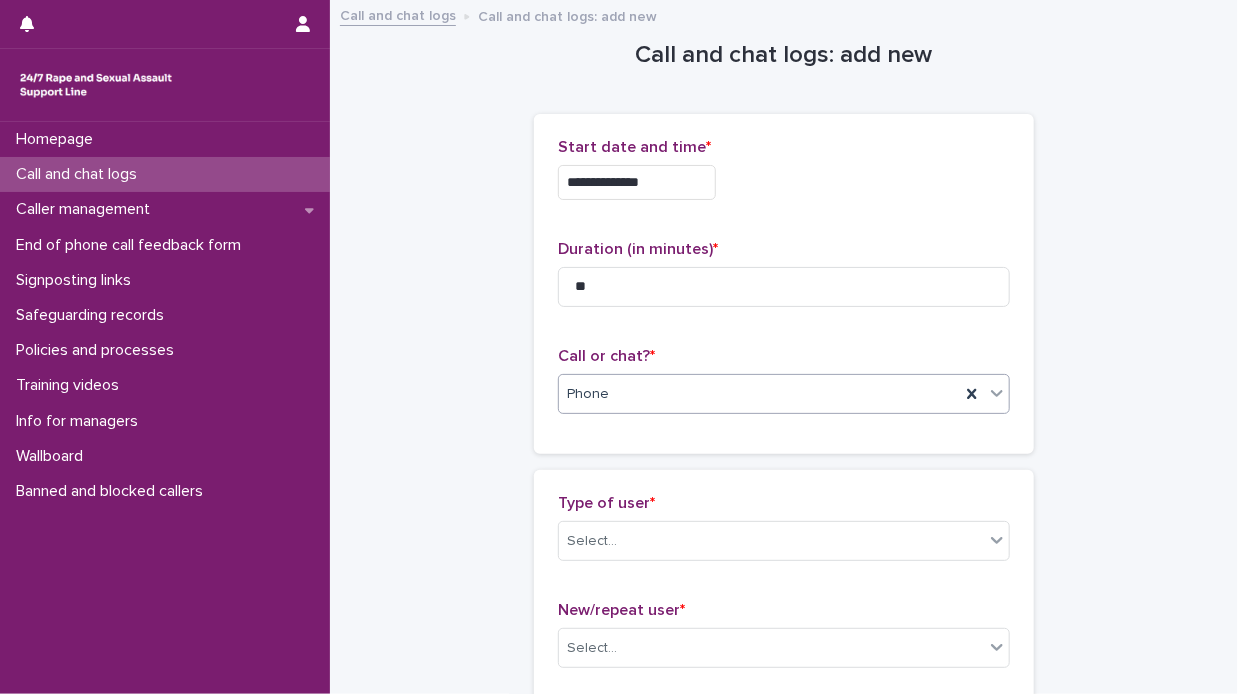 scroll, scrollTop: 201, scrollLeft: 0, axis: vertical 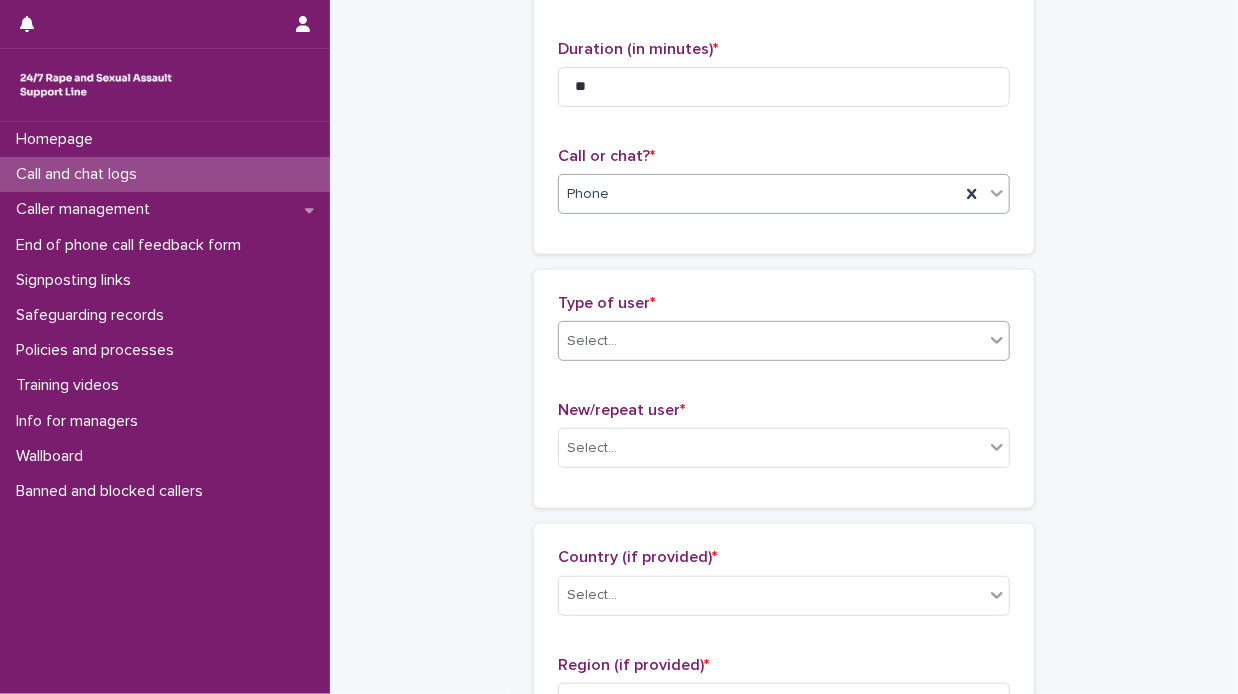 click 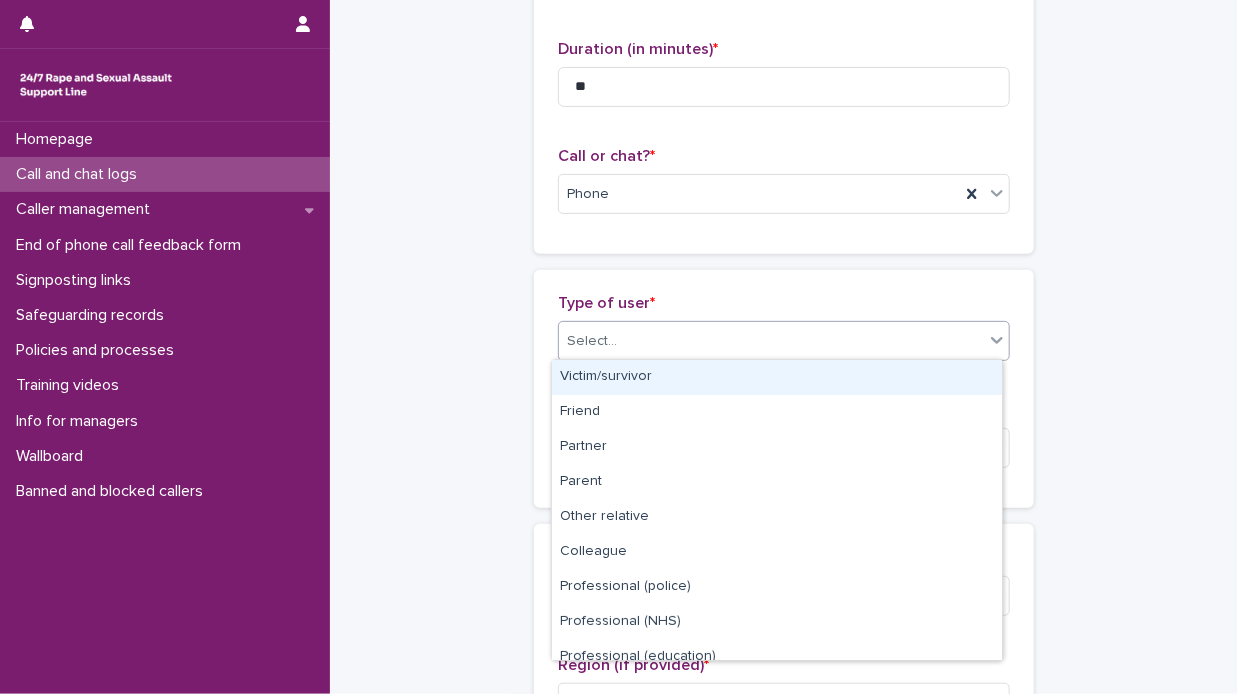 click on "Victim/survivor" at bounding box center [777, 377] 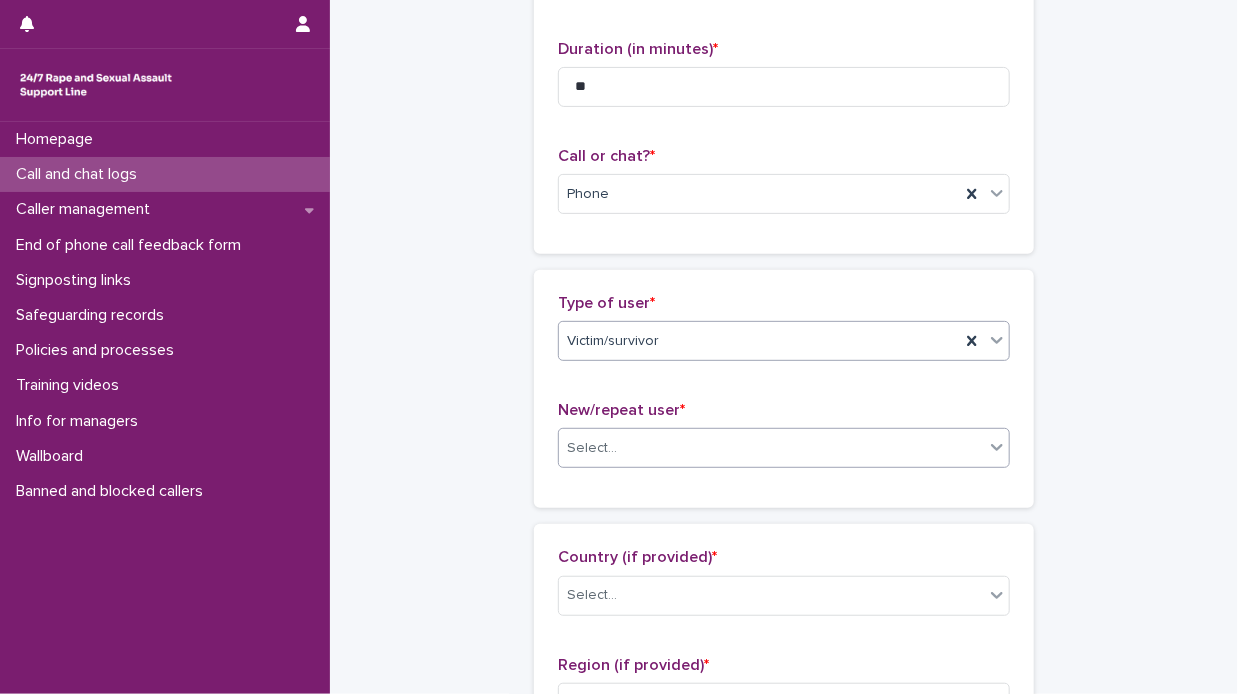 click 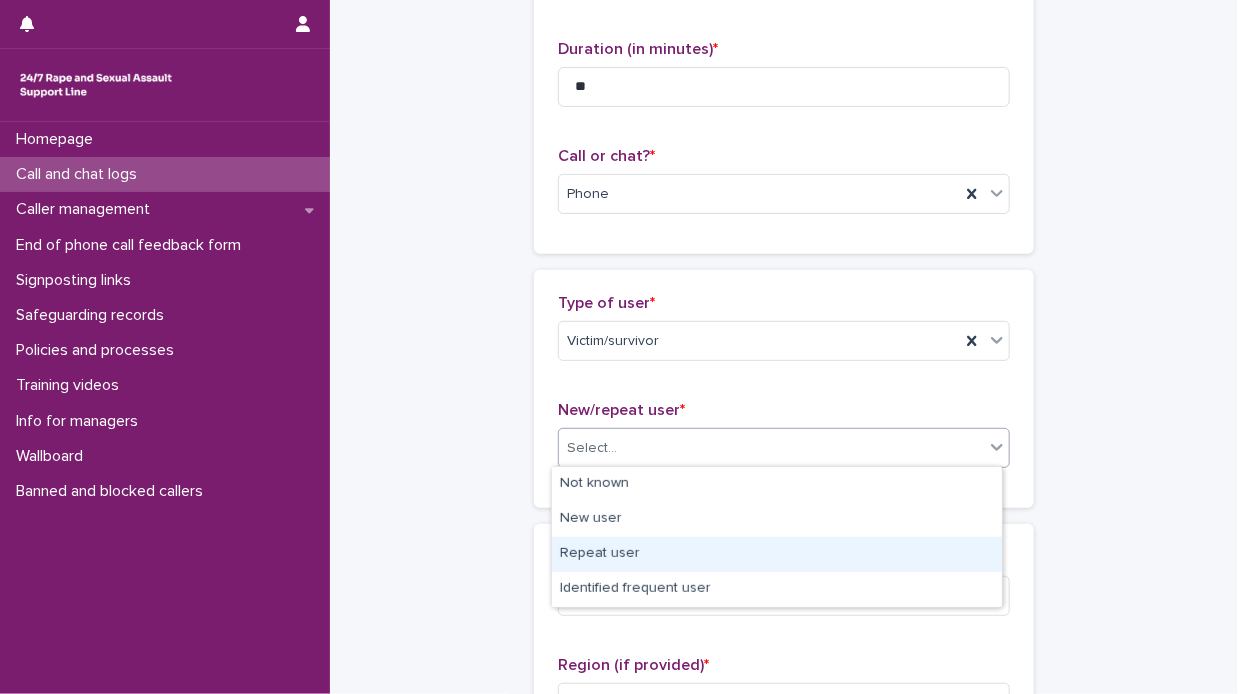 drag, startPoint x: 744, startPoint y: 535, endPoint x: 721, endPoint y: 544, distance: 24.698177 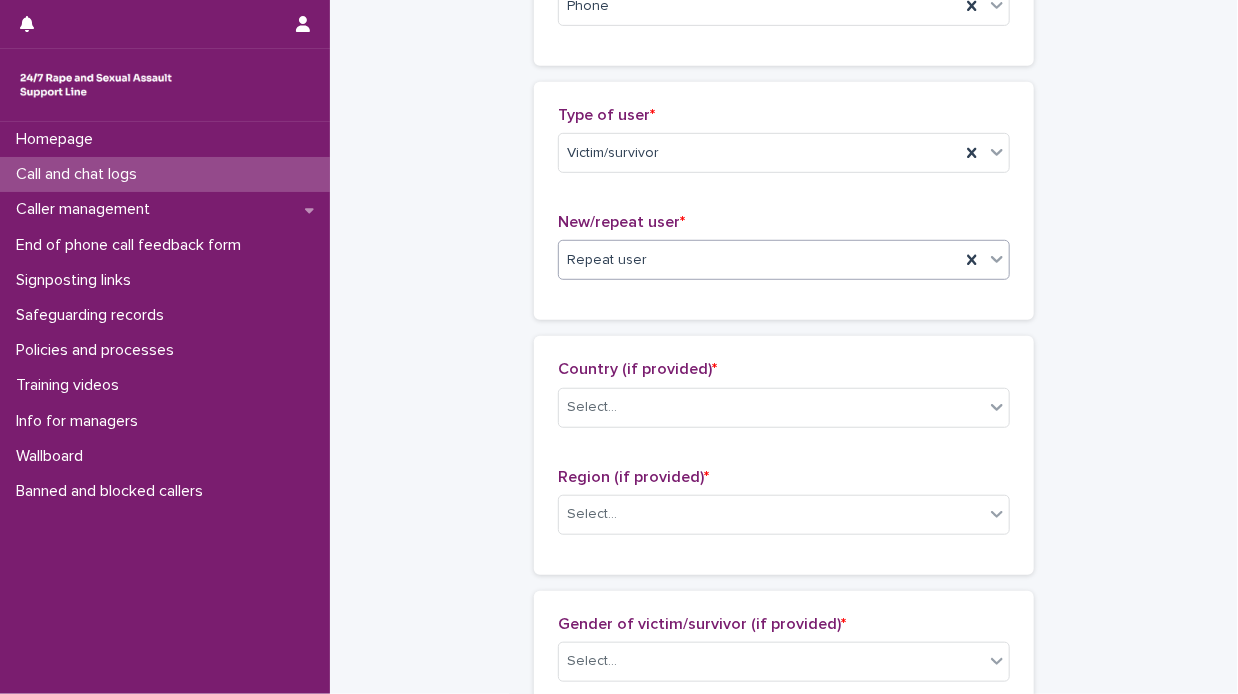 scroll, scrollTop: 401, scrollLeft: 0, axis: vertical 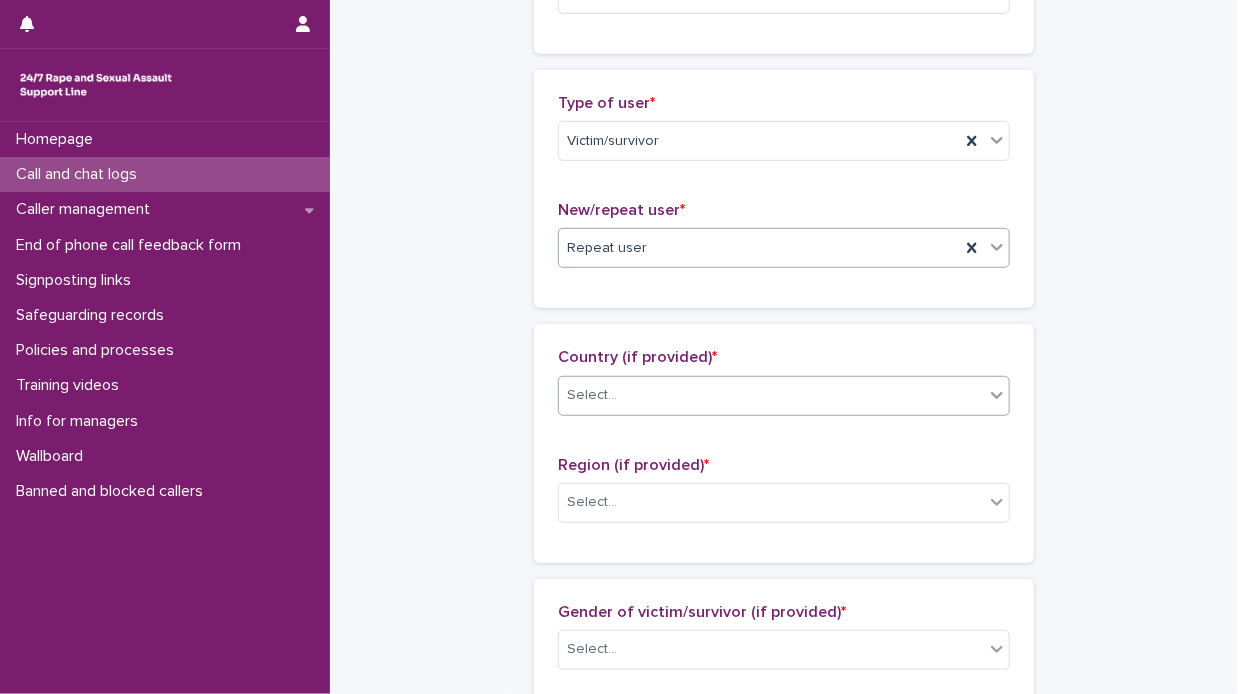 click 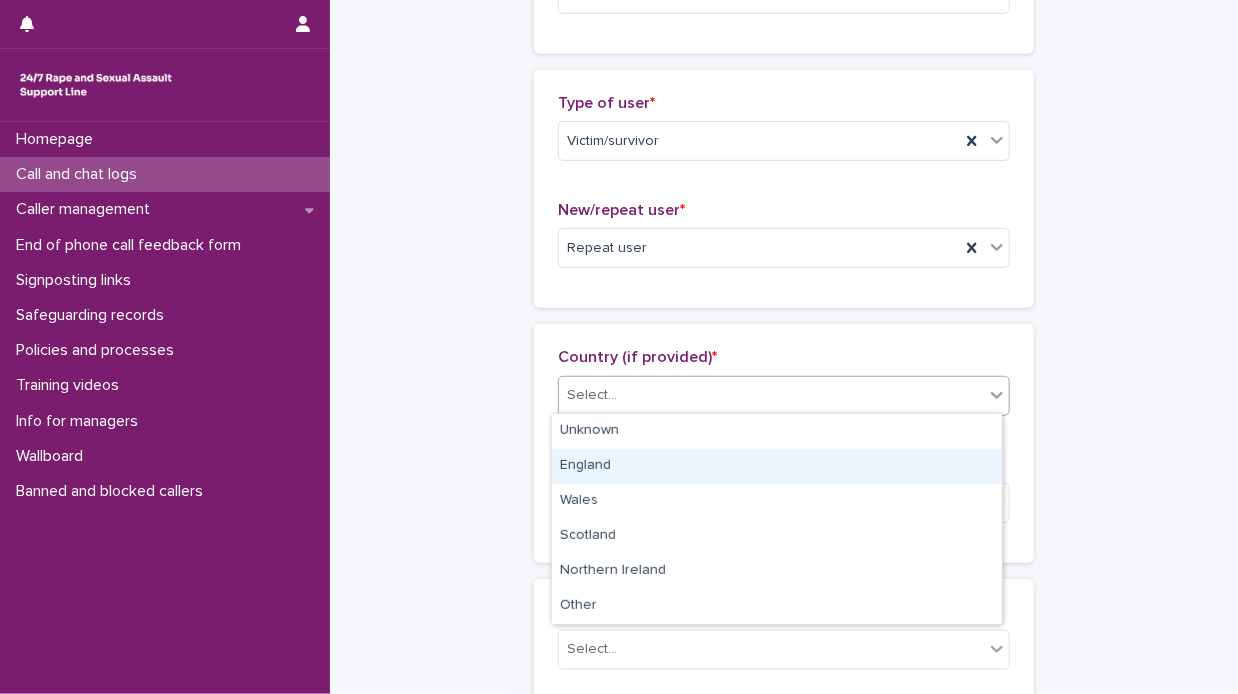 click on "England" at bounding box center [777, 466] 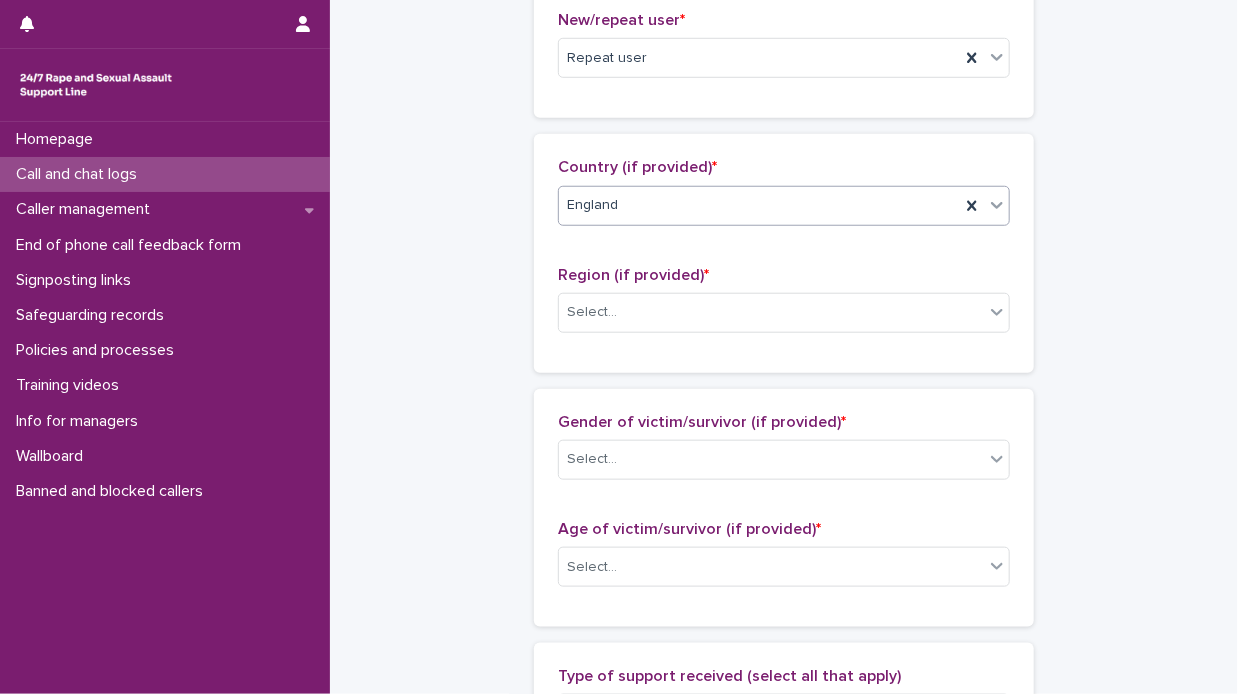 scroll, scrollTop: 601, scrollLeft: 0, axis: vertical 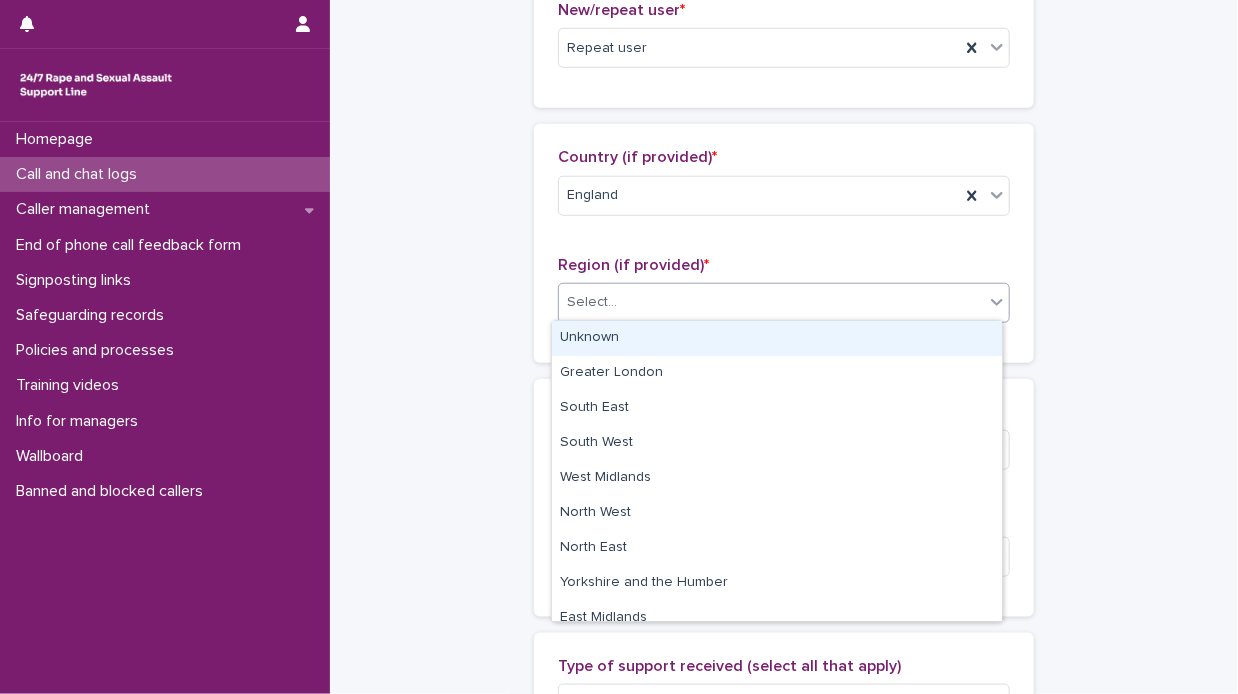 click 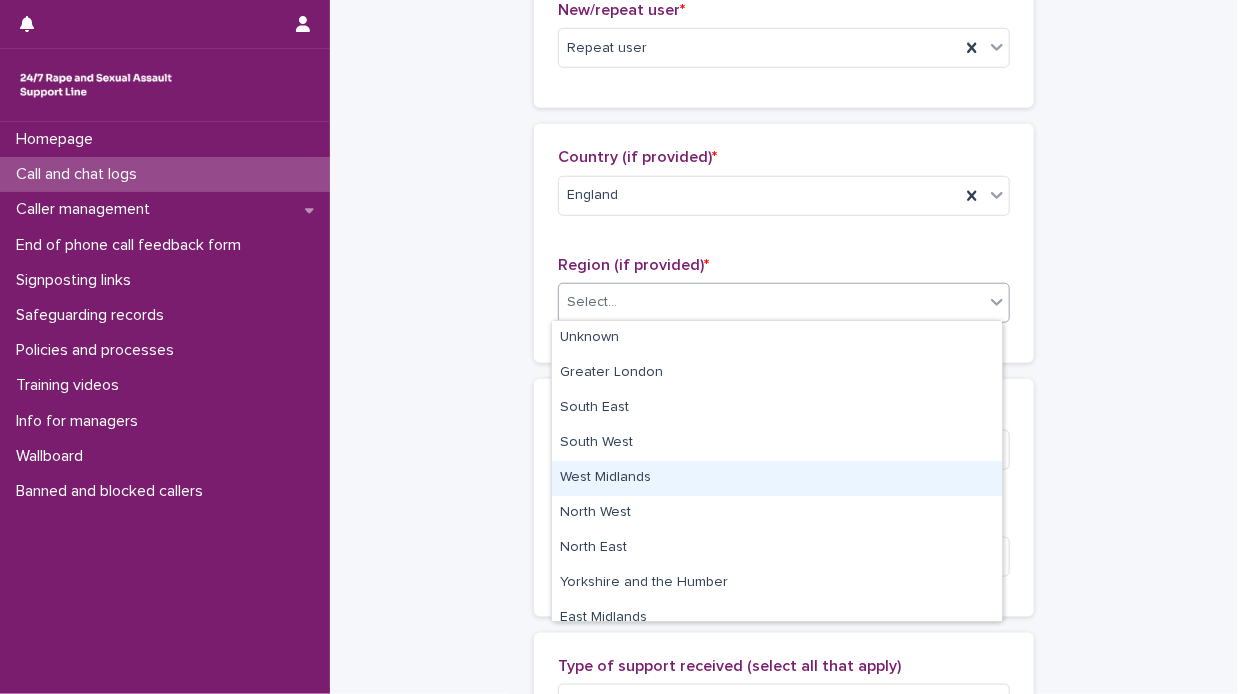 click on "West Midlands" at bounding box center (777, 478) 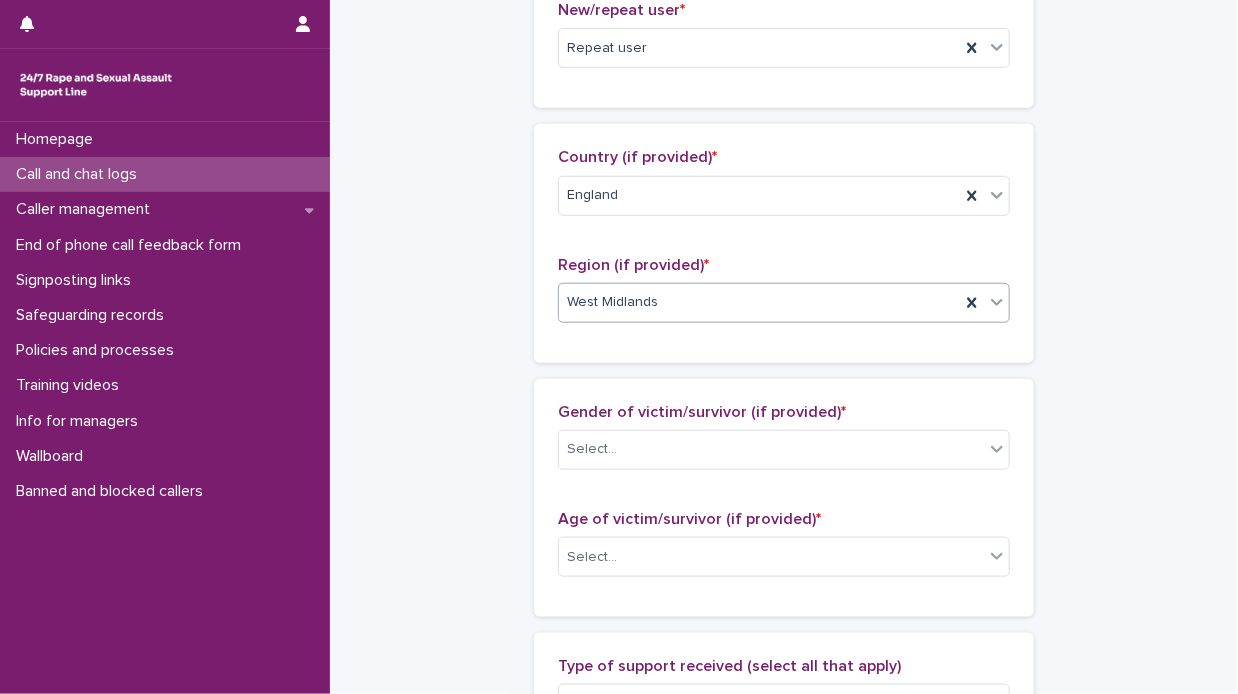 scroll, scrollTop: 701, scrollLeft: 0, axis: vertical 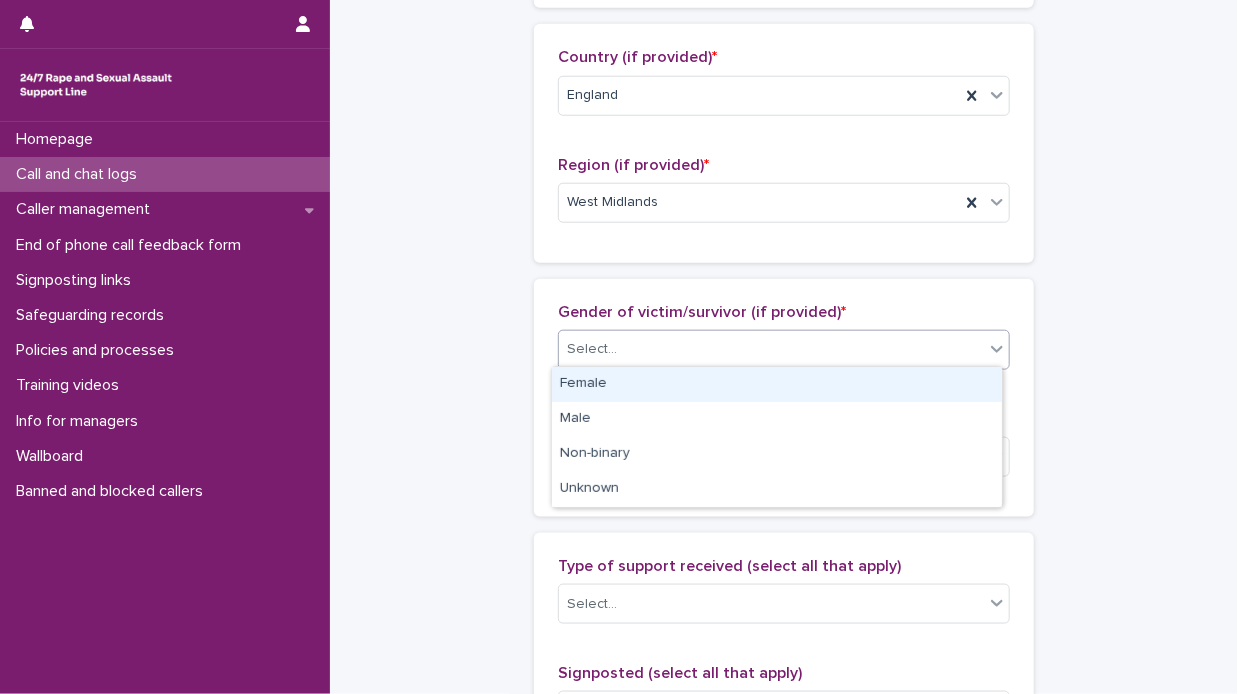 click 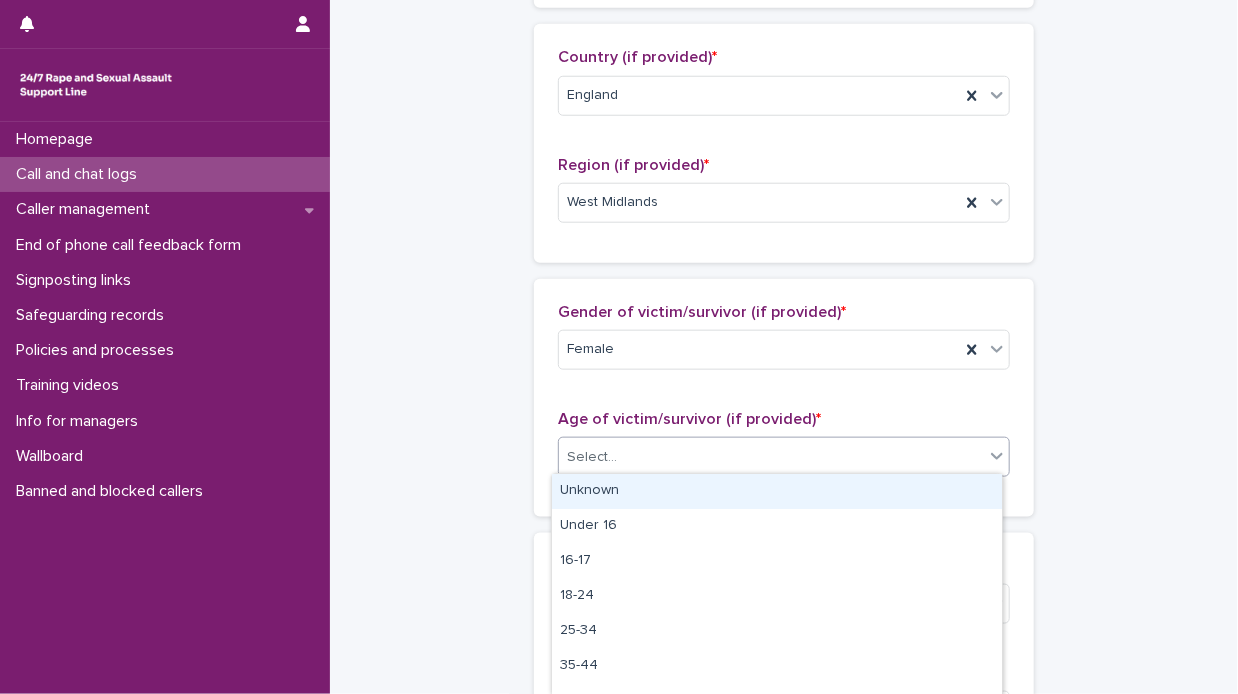 click 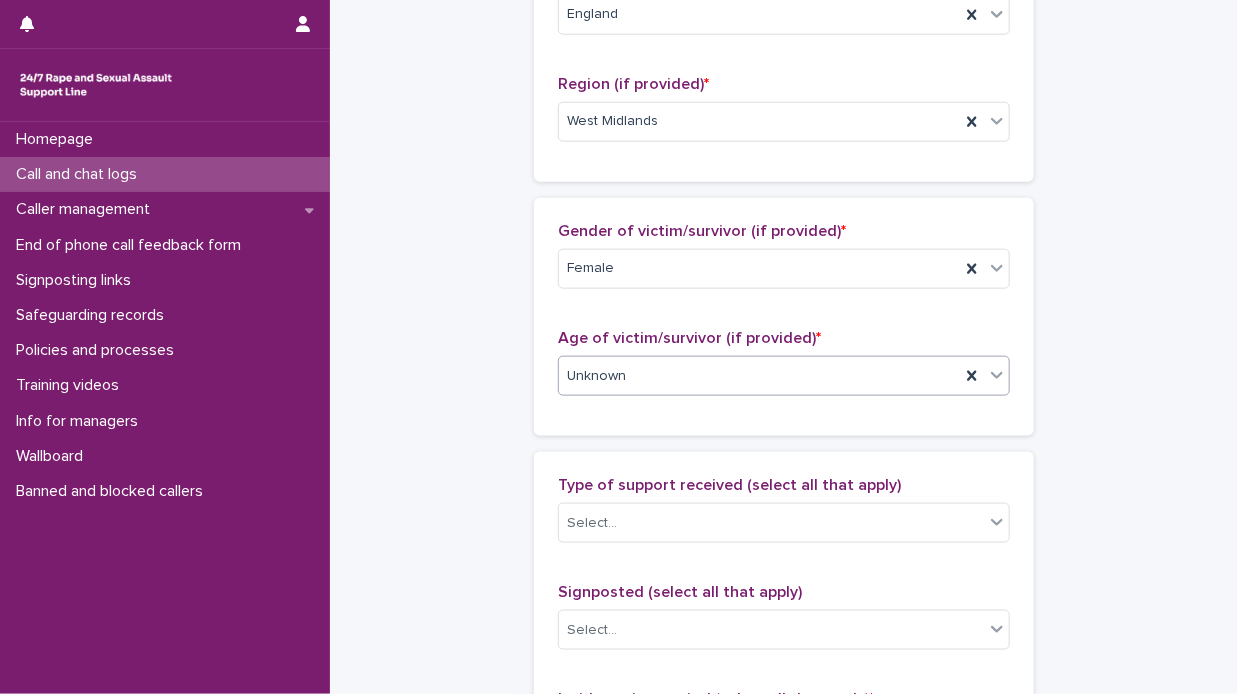 scroll, scrollTop: 901, scrollLeft: 0, axis: vertical 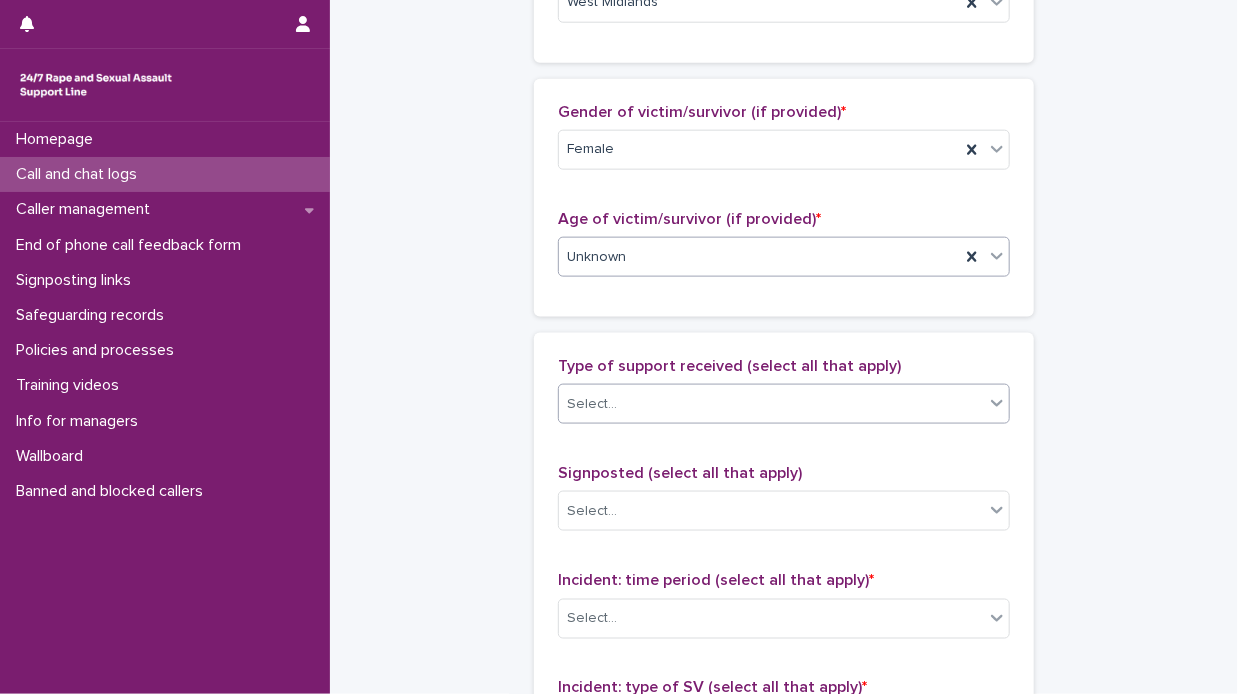 click 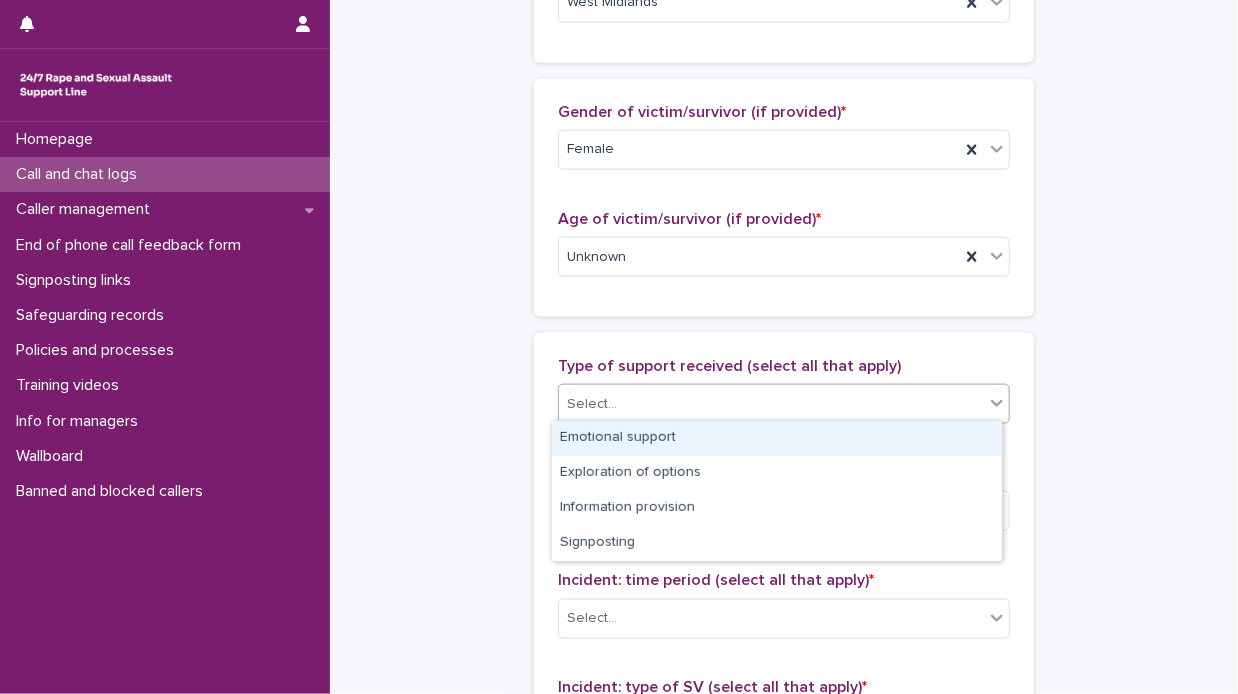 click on "Emotional support" at bounding box center [777, 438] 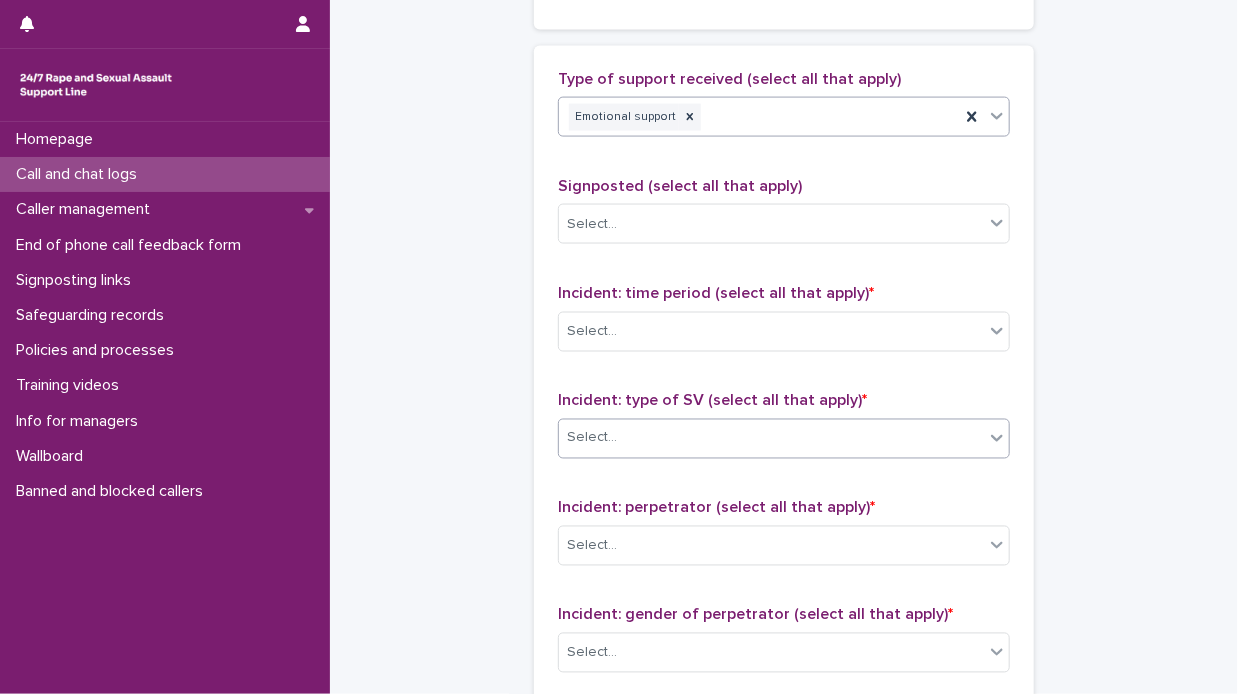scroll, scrollTop: 1201, scrollLeft: 0, axis: vertical 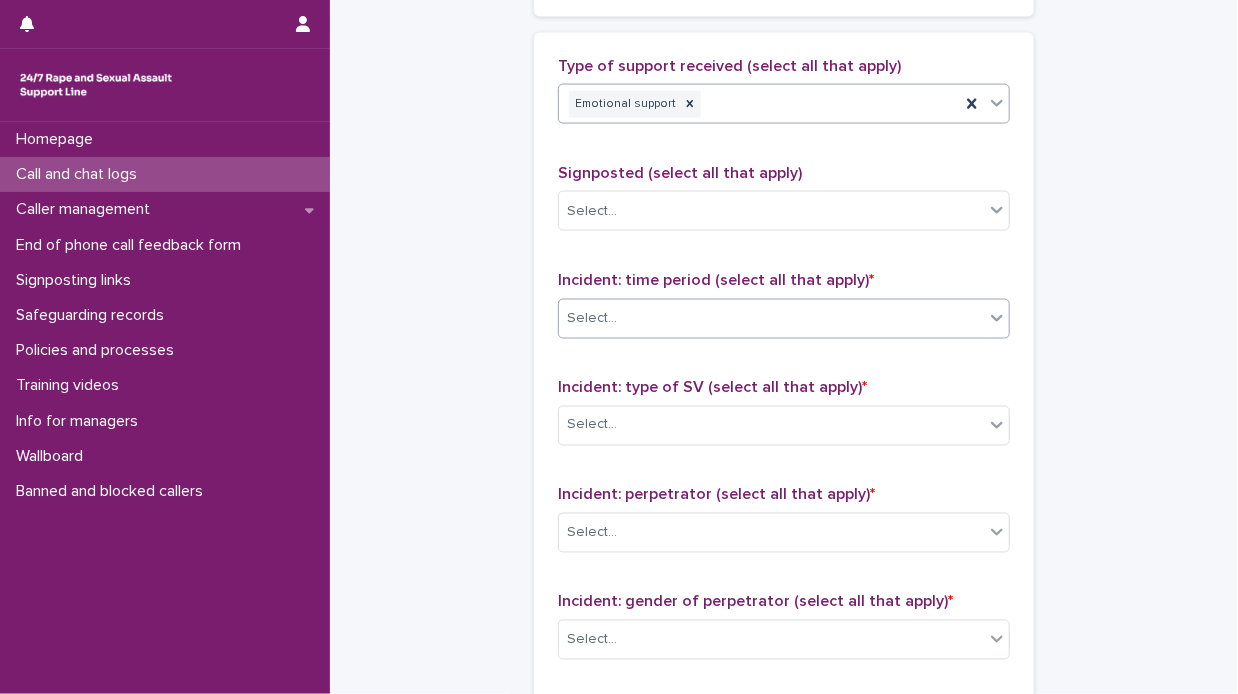 click 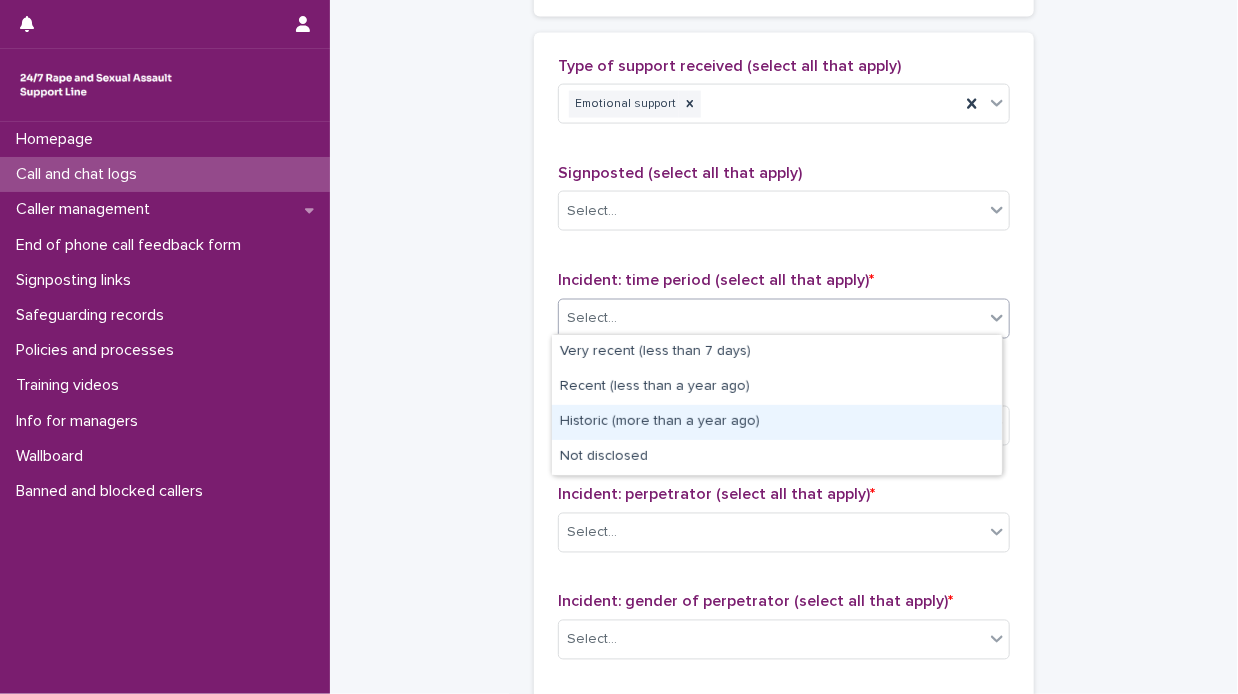 click on "Historic (more than a year ago)" at bounding box center [777, 422] 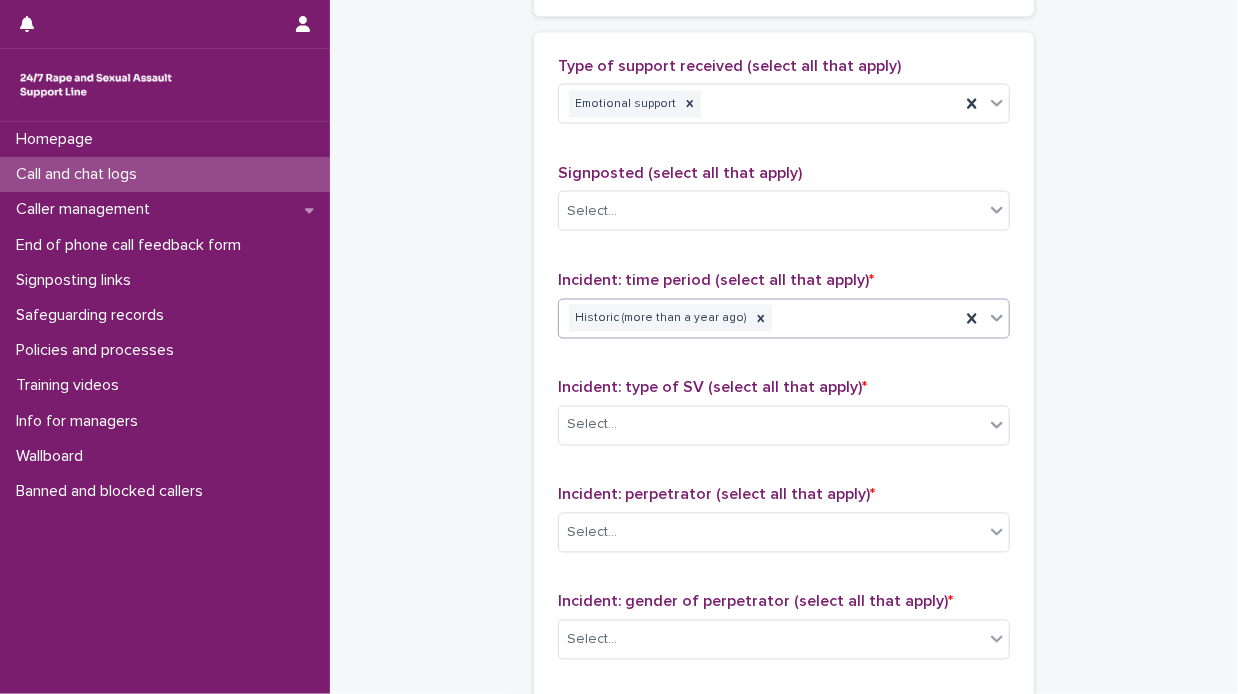 click 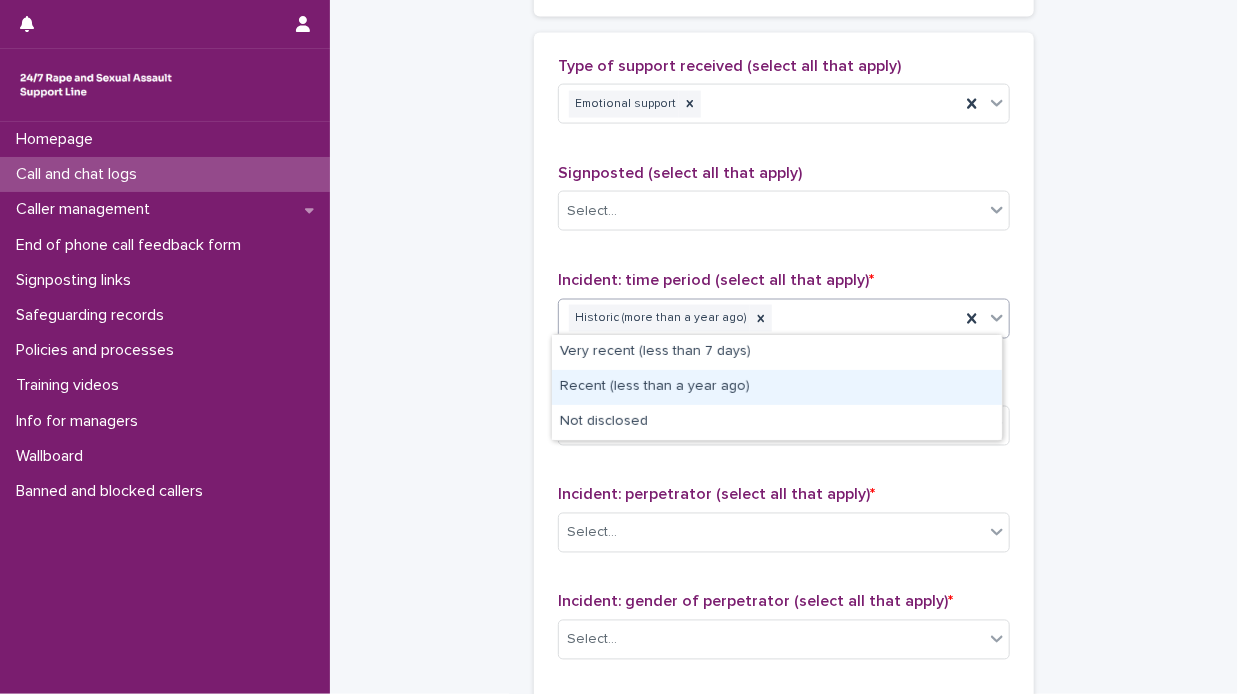 click on "Recent (less than a year ago)" at bounding box center (777, 387) 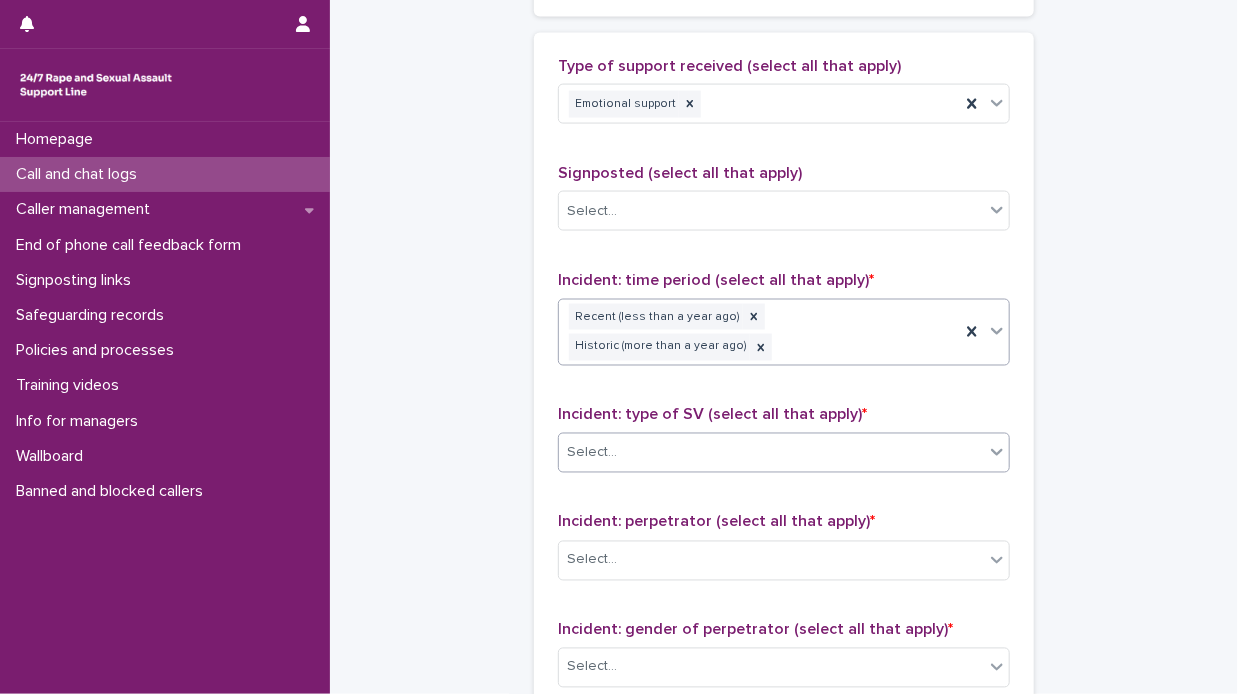 click 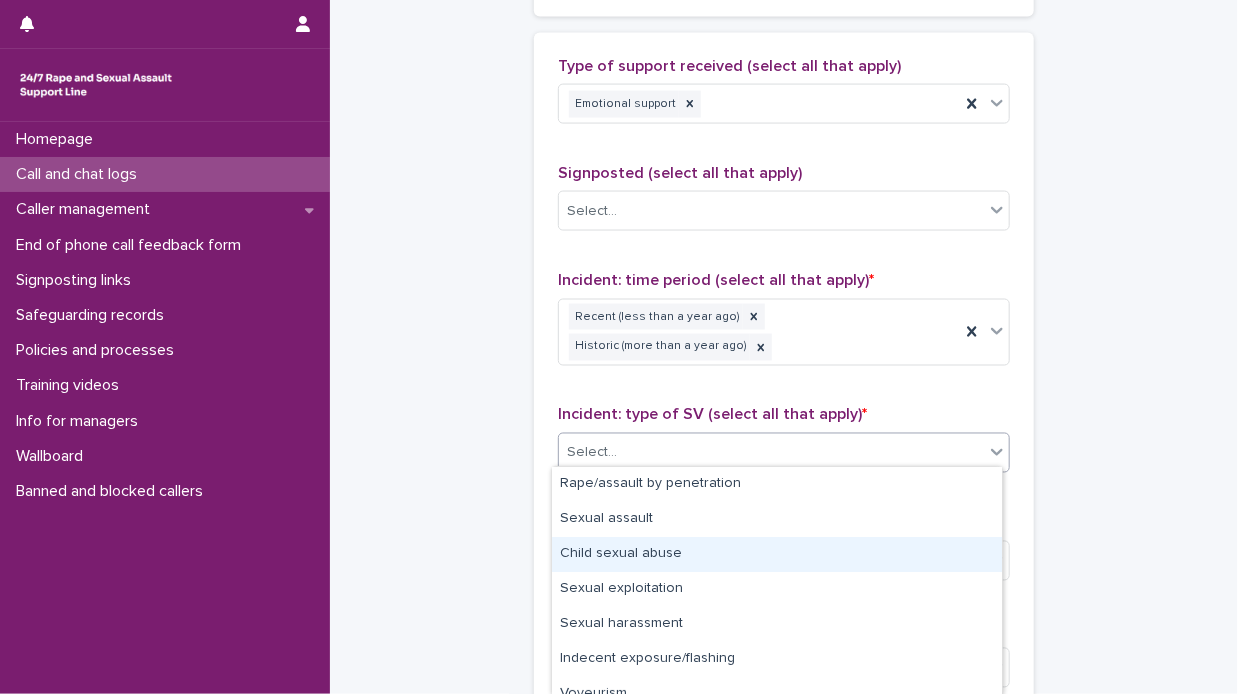 click on "Child sexual abuse" at bounding box center [777, 554] 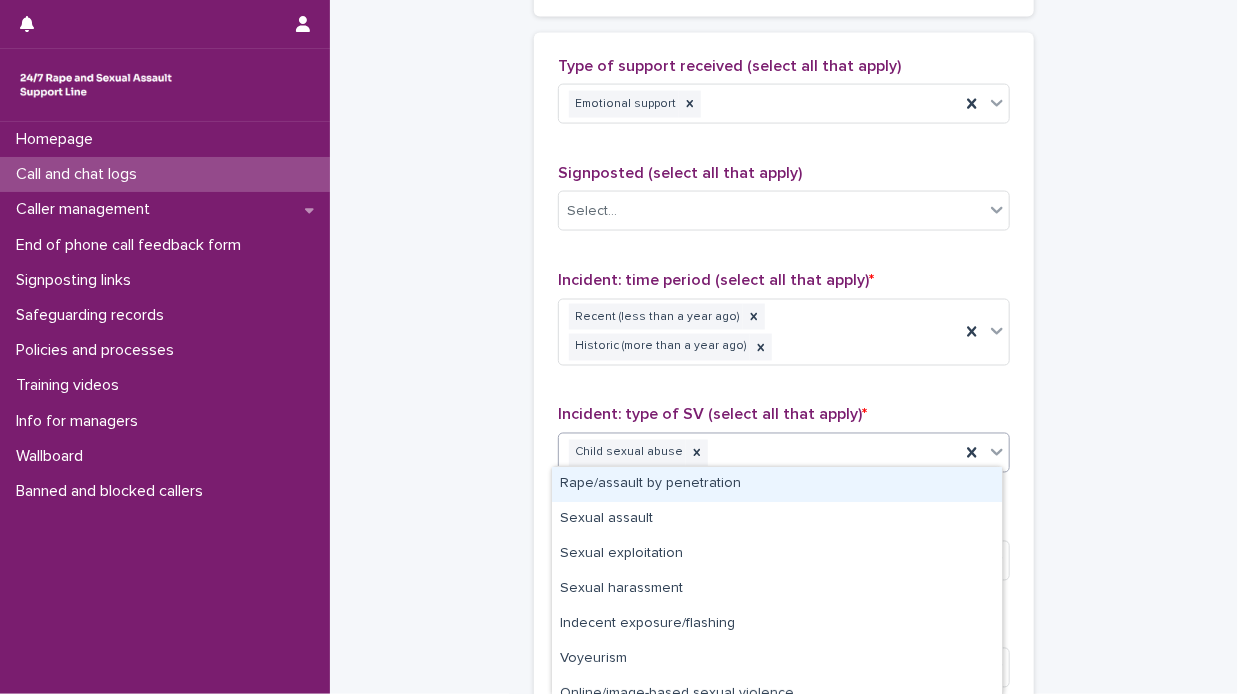 click 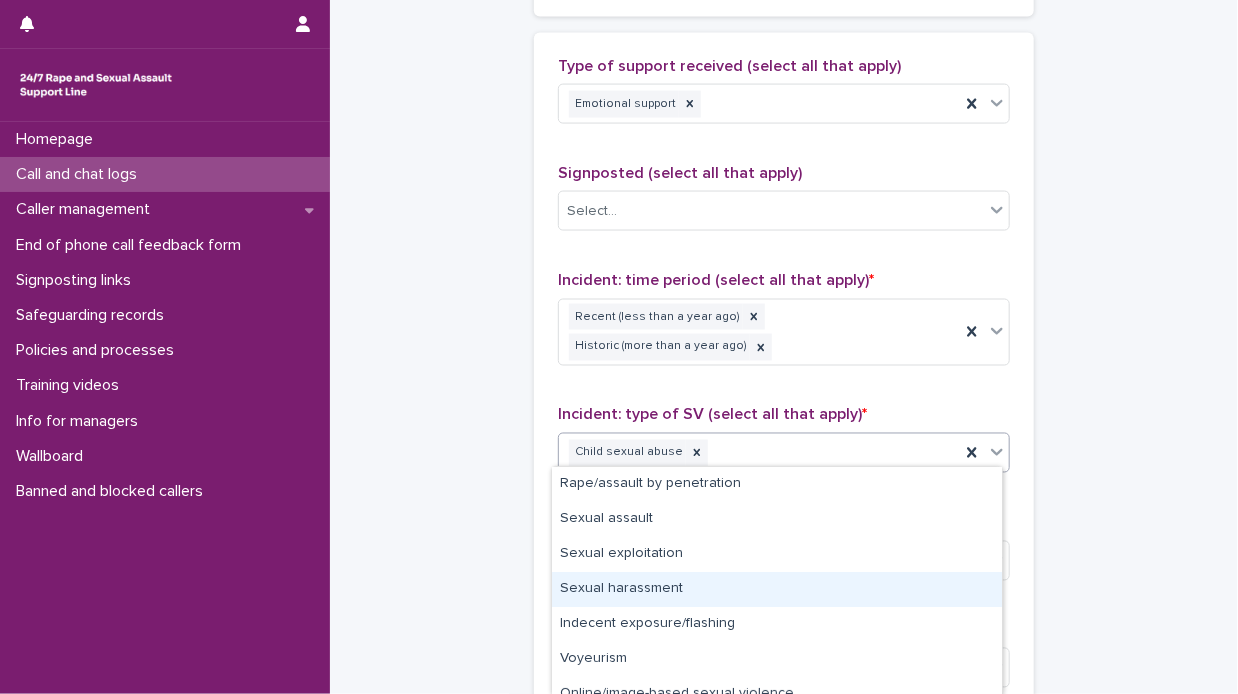 click on "Sexual harassment" at bounding box center (777, 589) 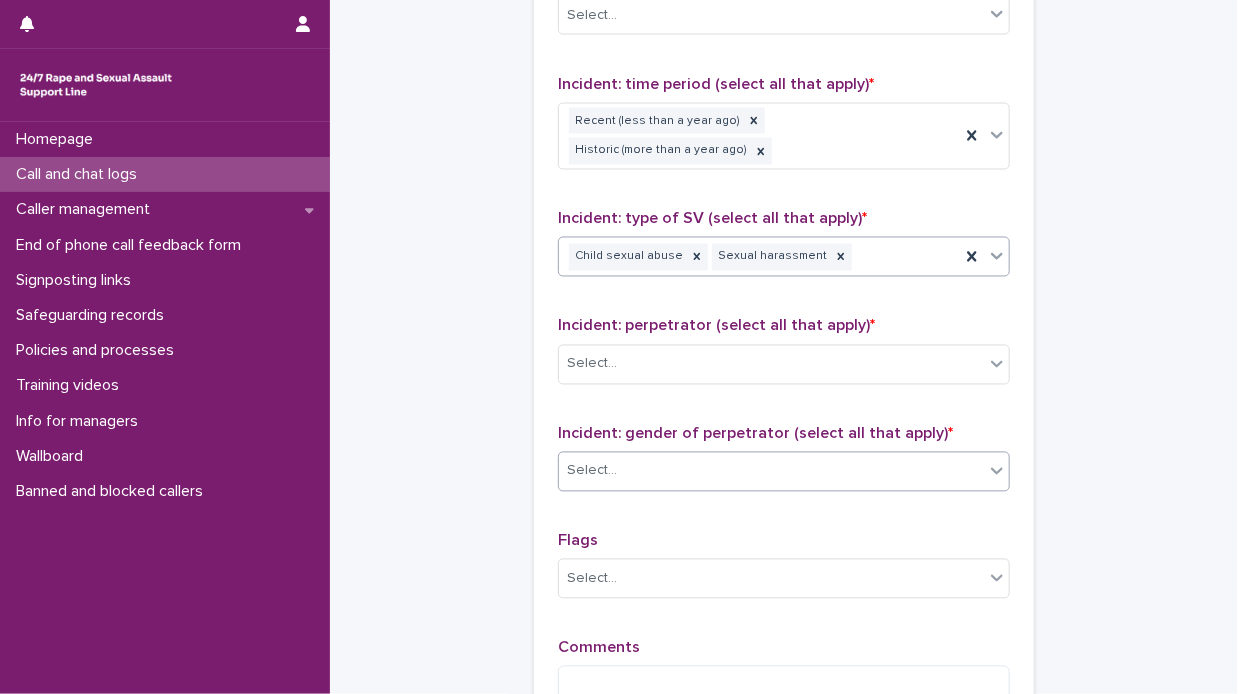 scroll, scrollTop: 1401, scrollLeft: 0, axis: vertical 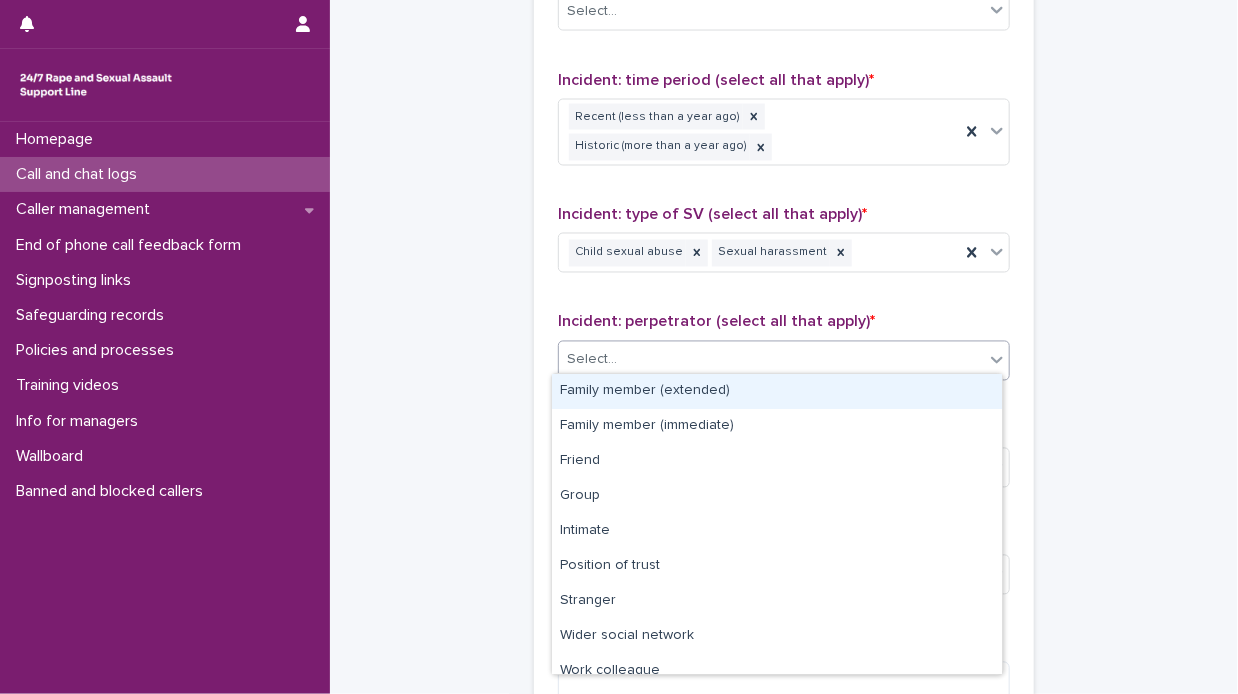 click 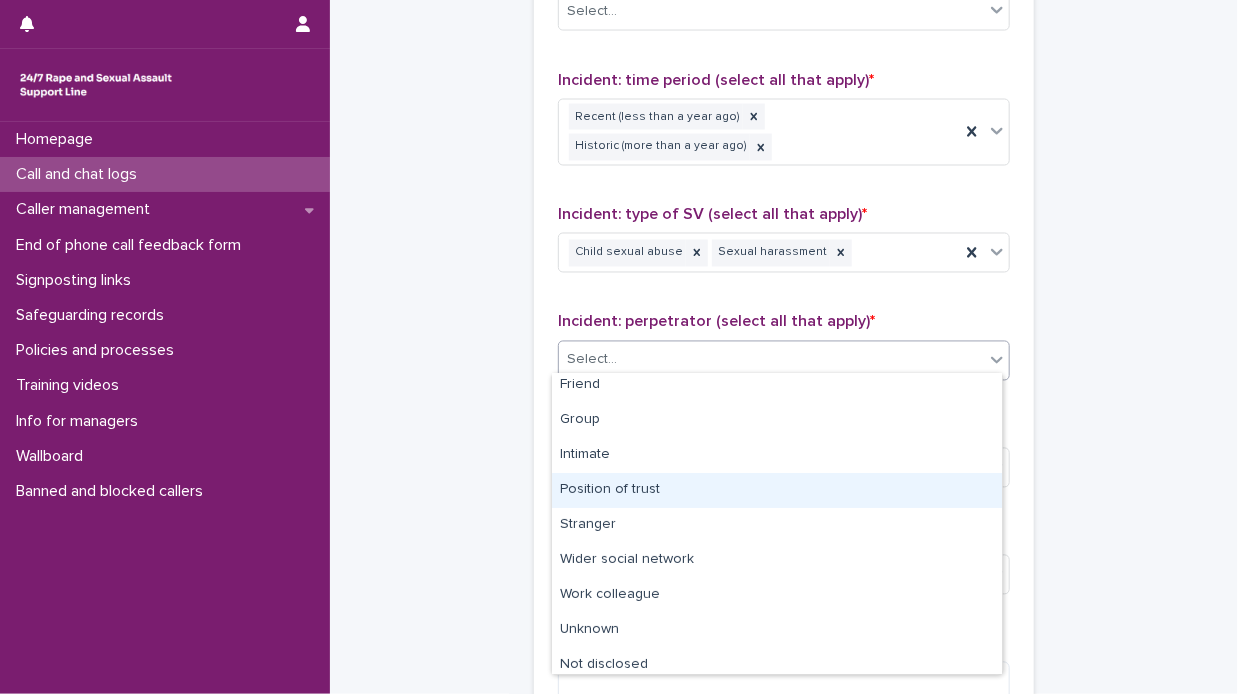 scroll, scrollTop: 84, scrollLeft: 0, axis: vertical 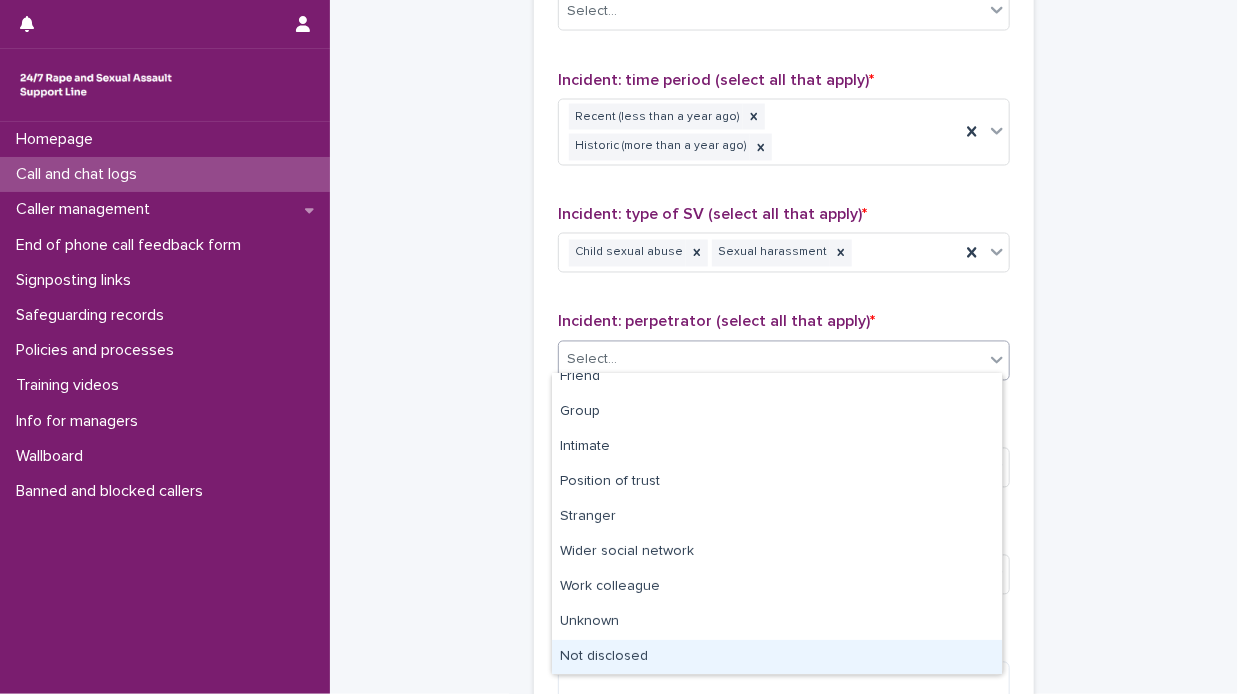 click on "Not disclosed" at bounding box center [777, 657] 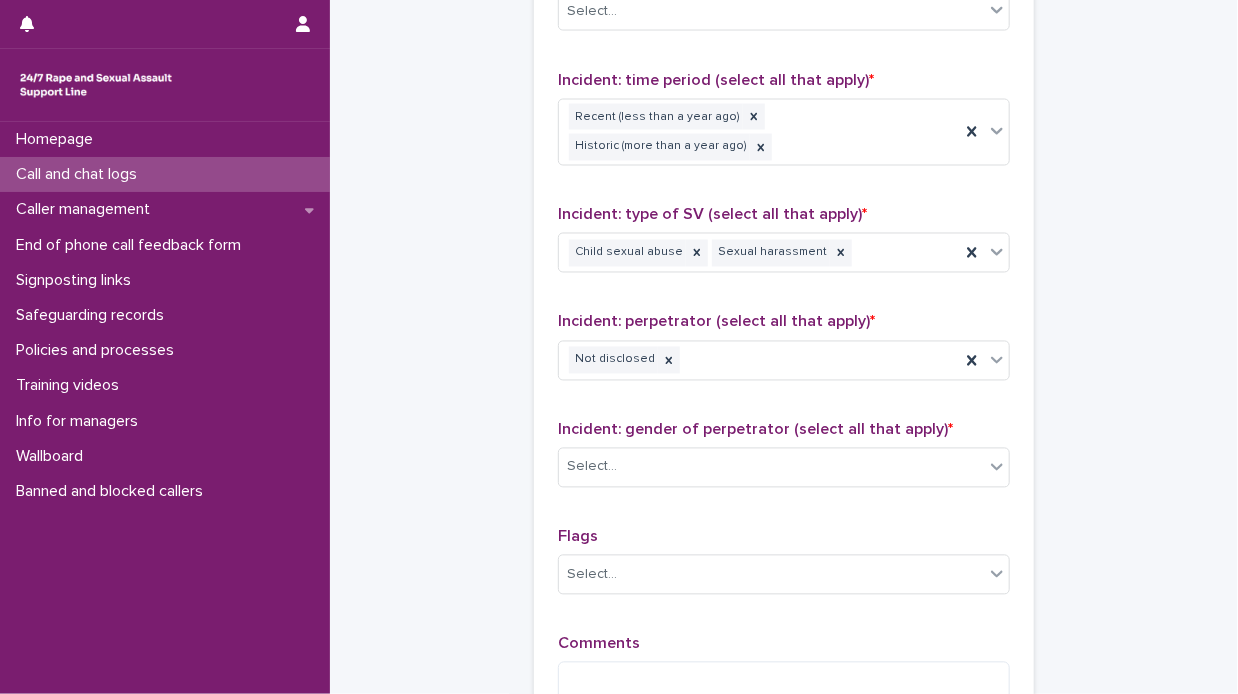 click on "Type of support received (select all that apply) Emotional support Signposted (select all that apply) Select... Incident: time period (select all that apply) * Recent (less than a year ago) Historic (more than a year ago) Incident: type of SV (select all that apply) * Child sexual abuse Sexual harassment Incident: perpetrator (select all that apply) * Not disclosed Incident: gender of perpetrator (select all that apply) * Select... Flags Select... Comments" at bounding box center (784, 289) 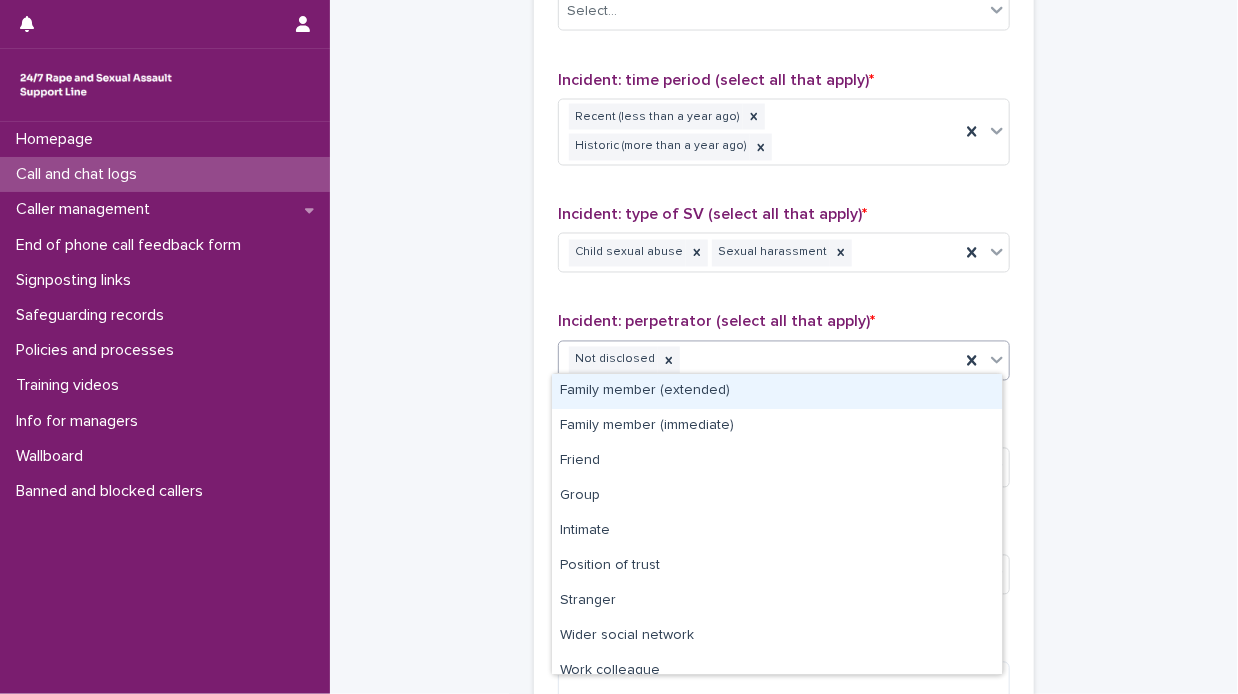 click 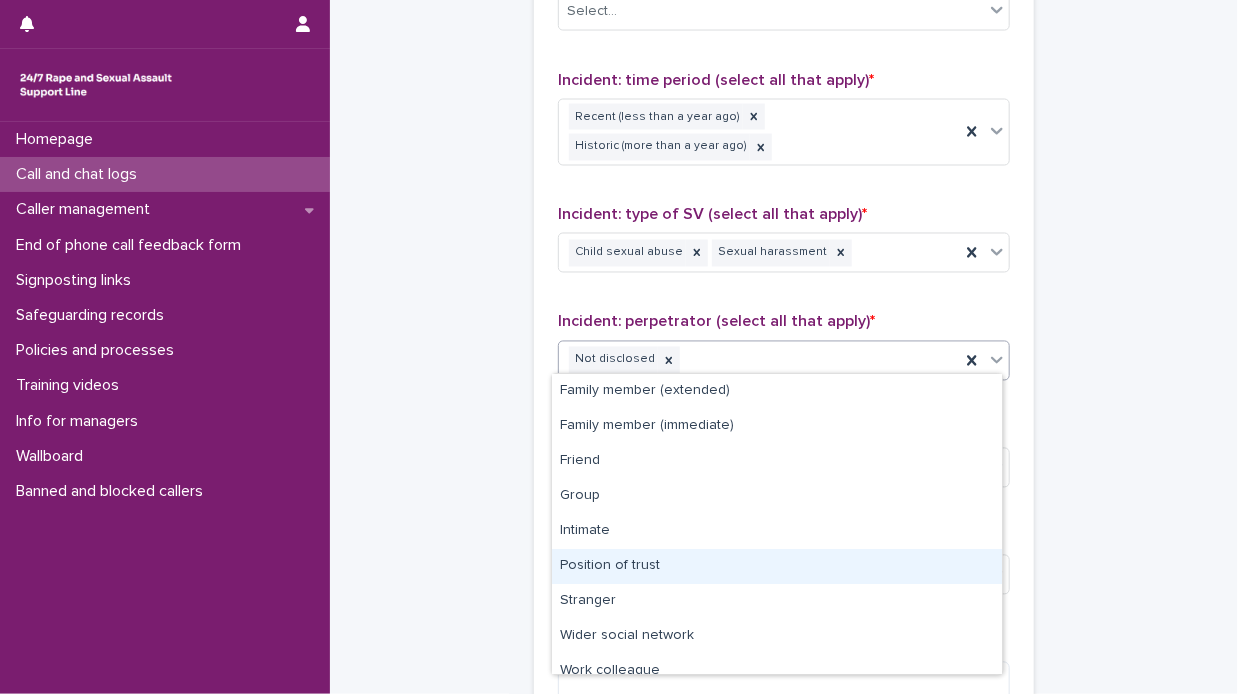 click on "Position of trust" at bounding box center [777, 566] 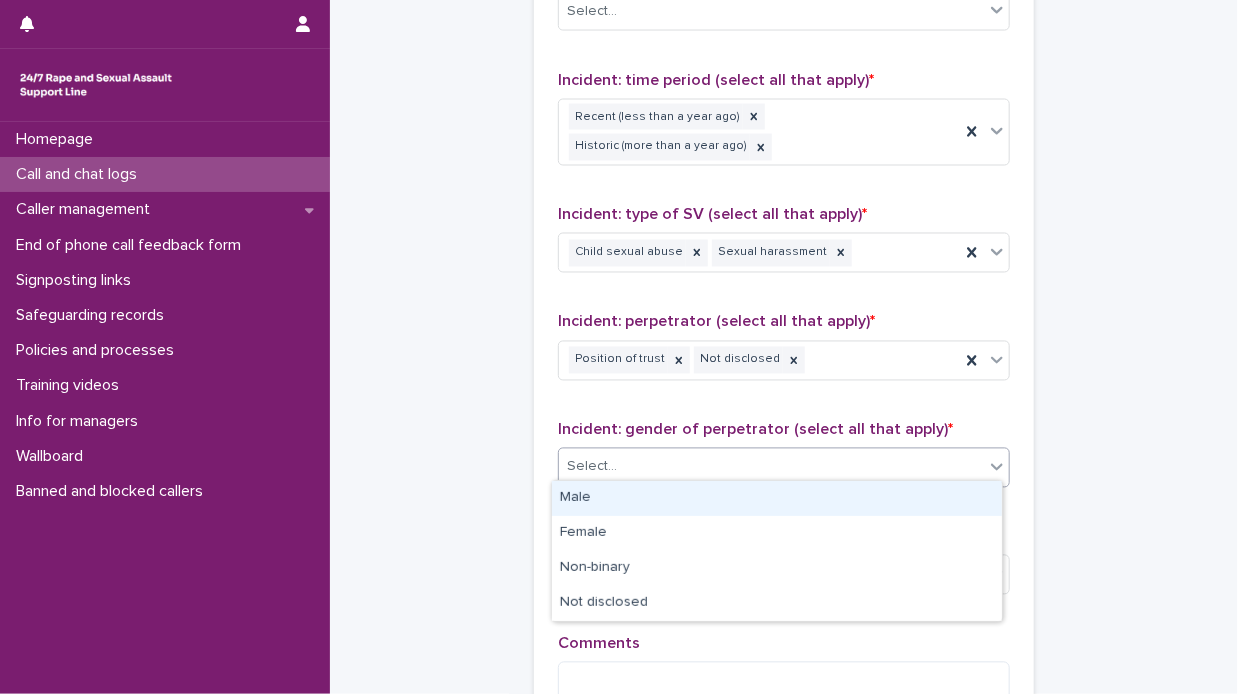 click 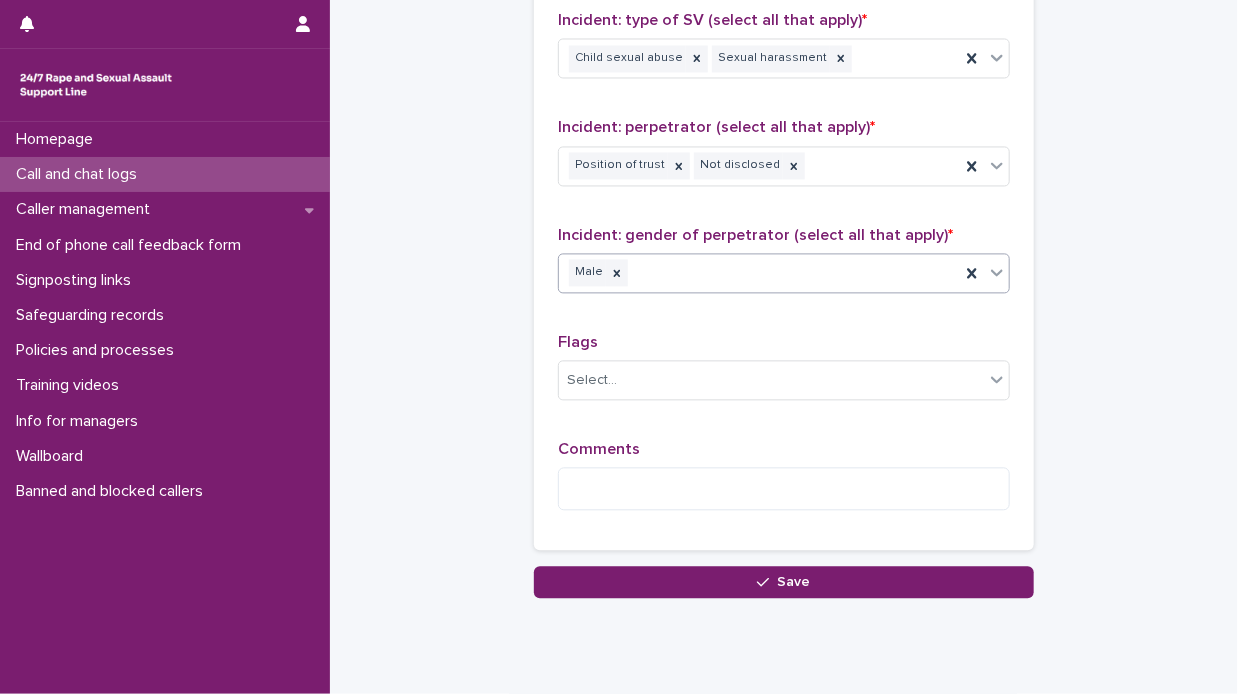 scroll, scrollTop: 1601, scrollLeft: 0, axis: vertical 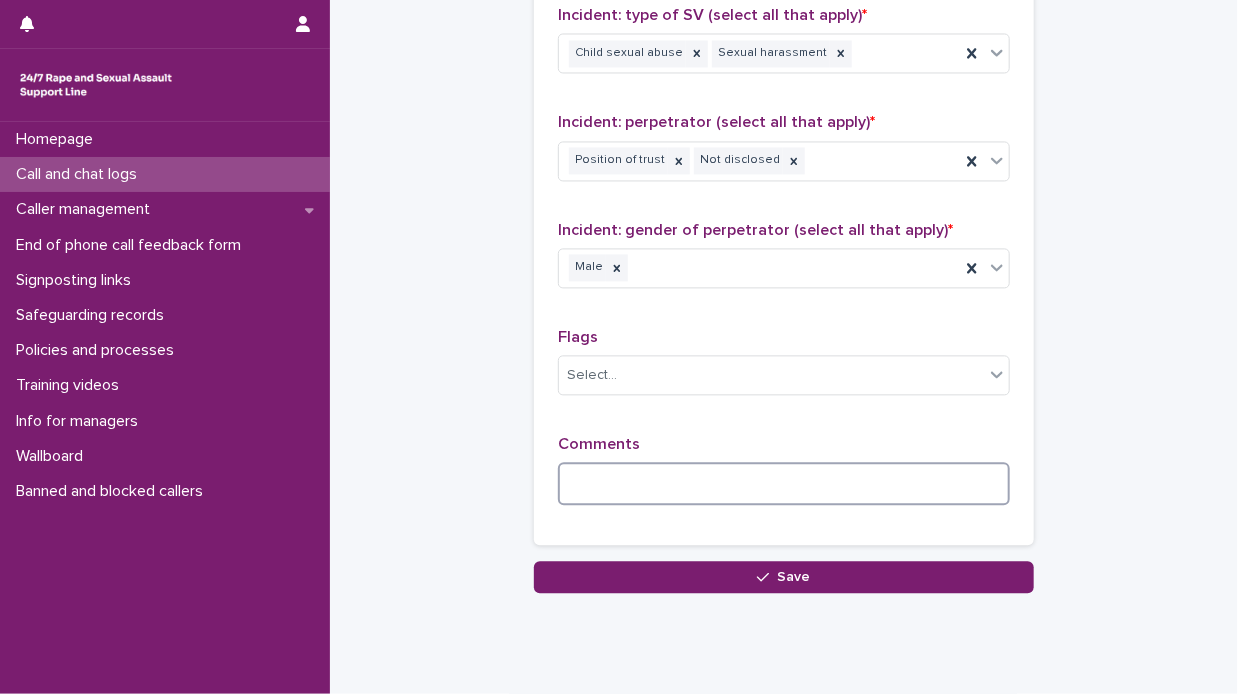 click at bounding box center (784, 483) 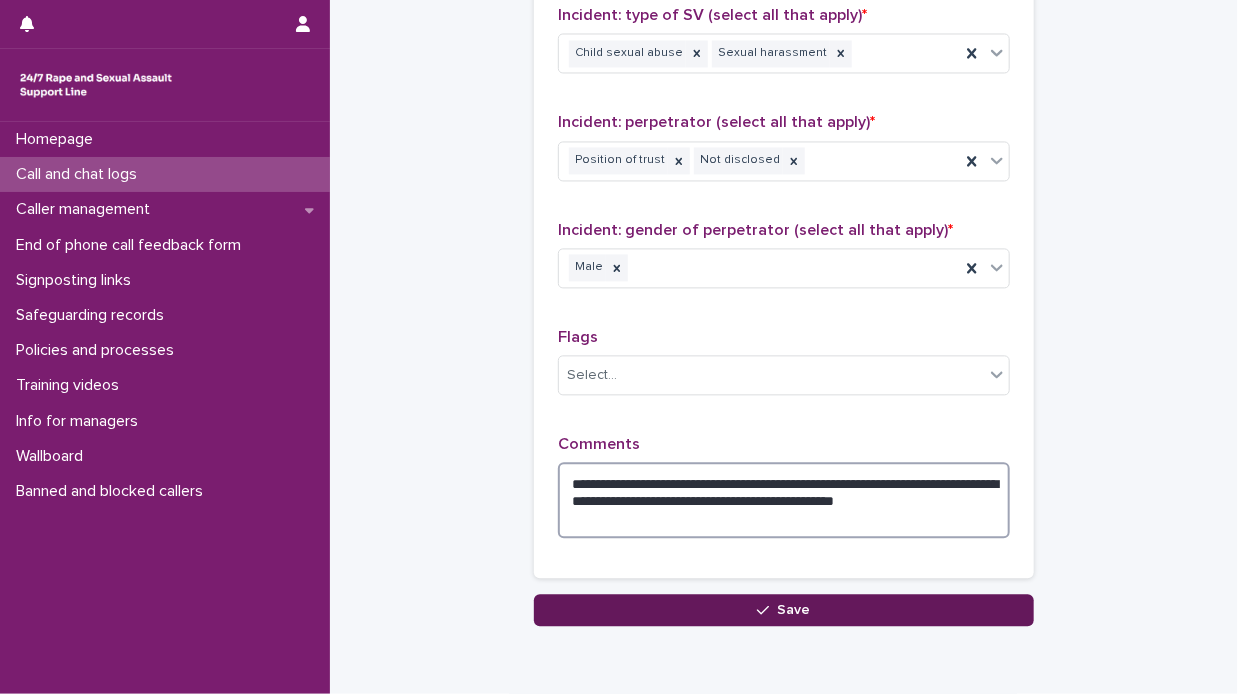 type on "**********" 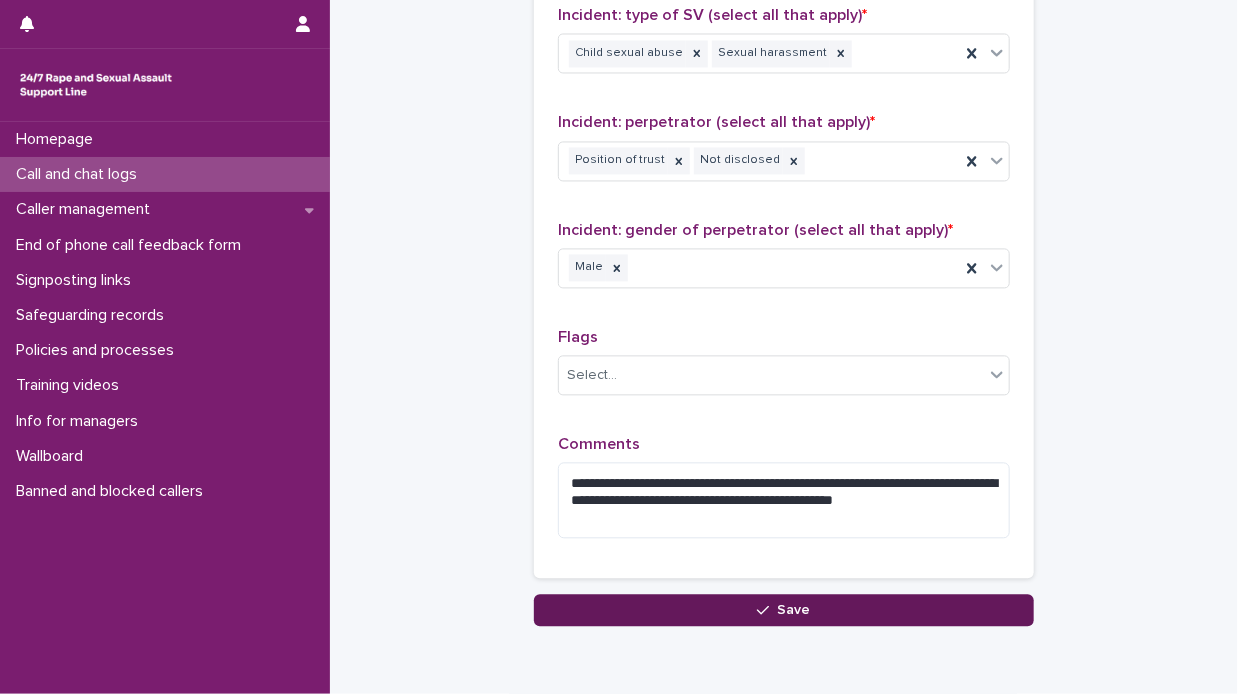 click on "Save" at bounding box center (784, 610) 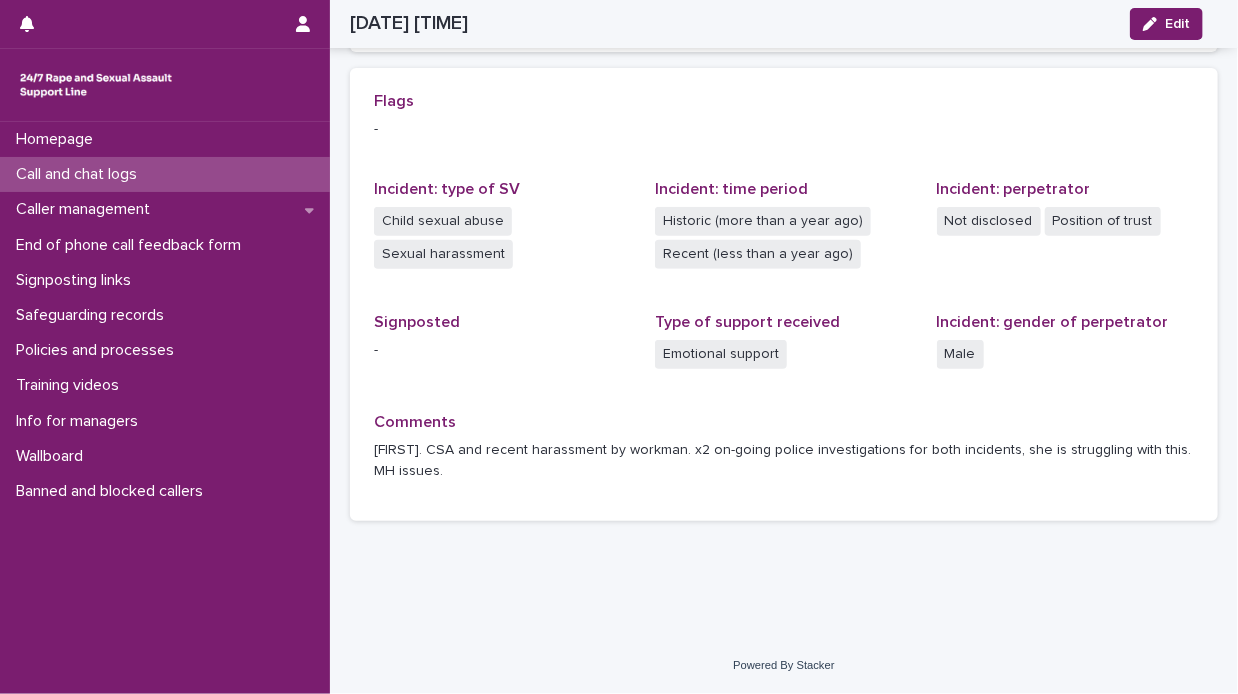 scroll, scrollTop: 421, scrollLeft: 0, axis: vertical 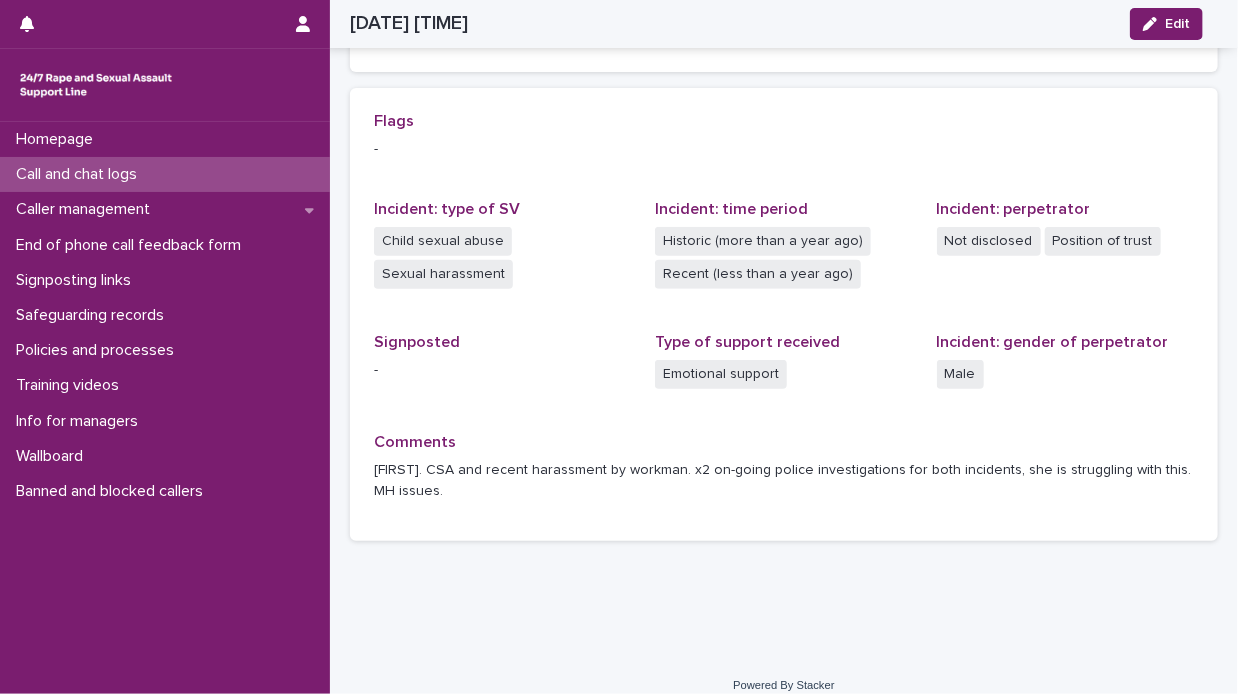 click on "Call and chat logs" at bounding box center [165, 174] 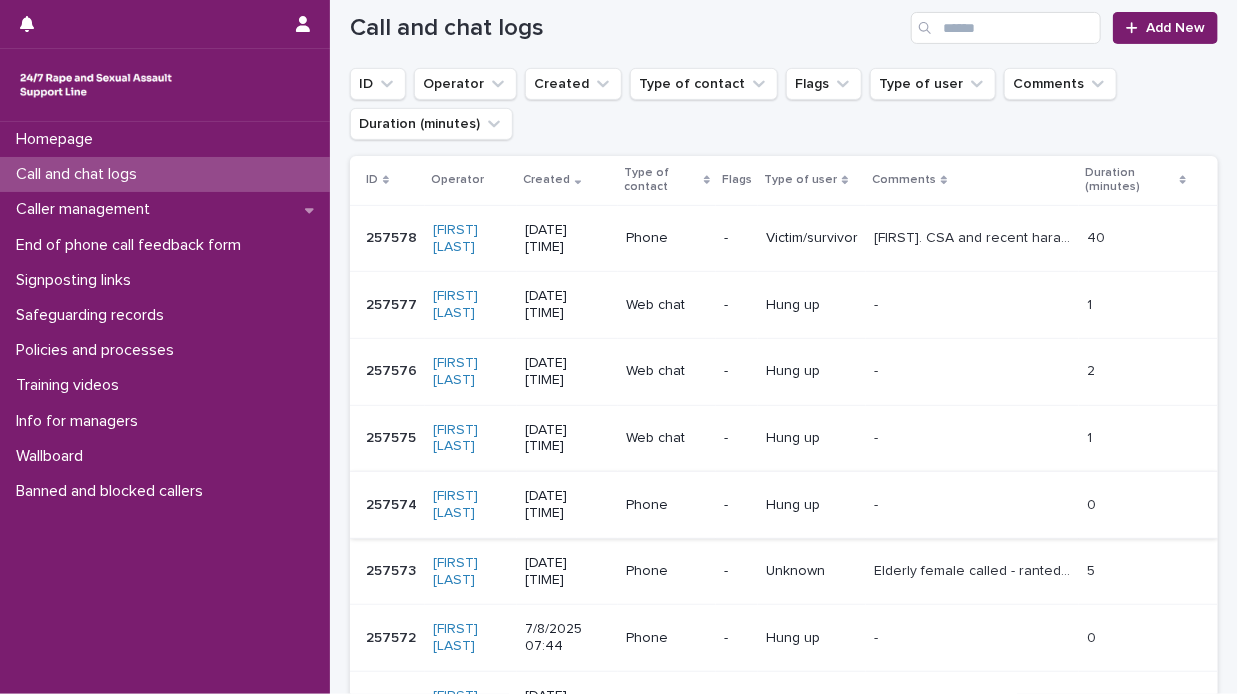 scroll, scrollTop: 200, scrollLeft: 0, axis: vertical 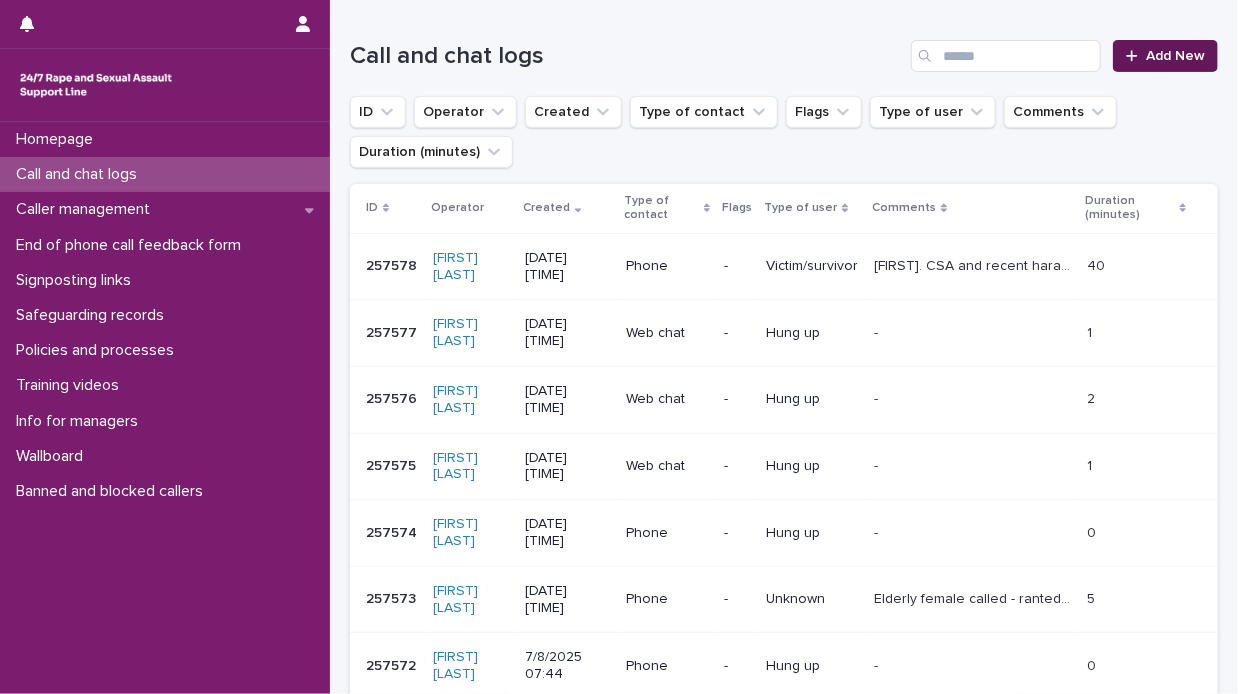 click on "Add New" at bounding box center [1175, 56] 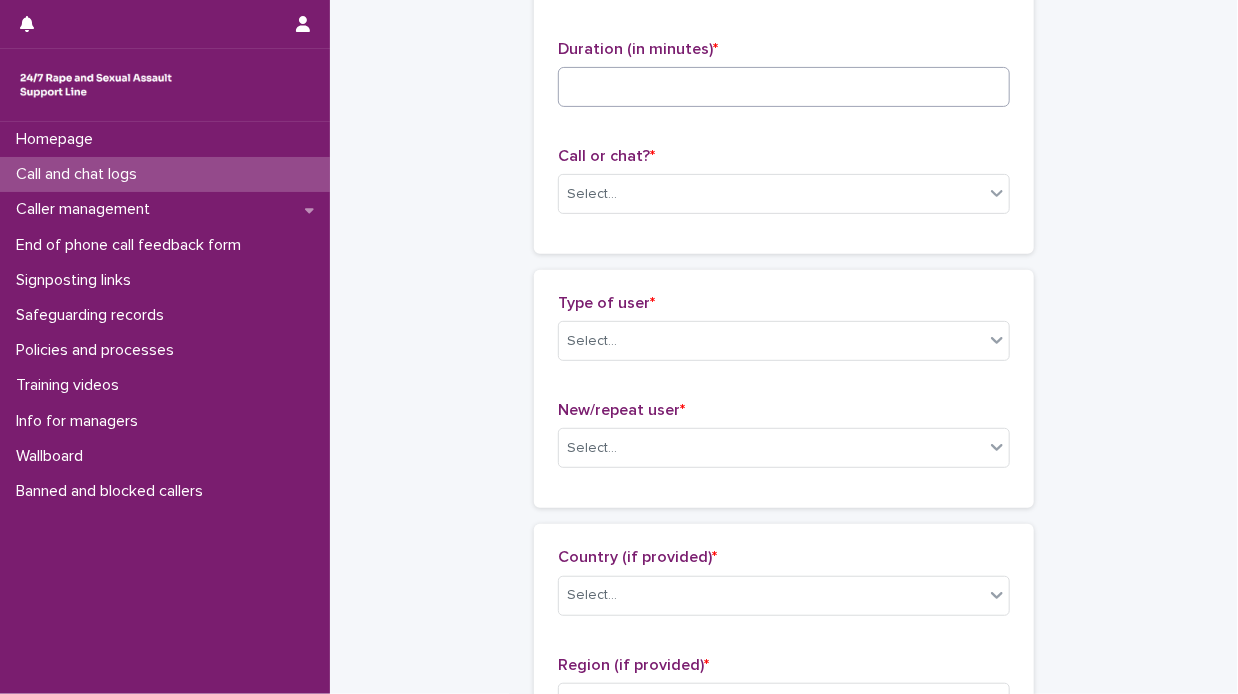 scroll, scrollTop: 1, scrollLeft: 0, axis: vertical 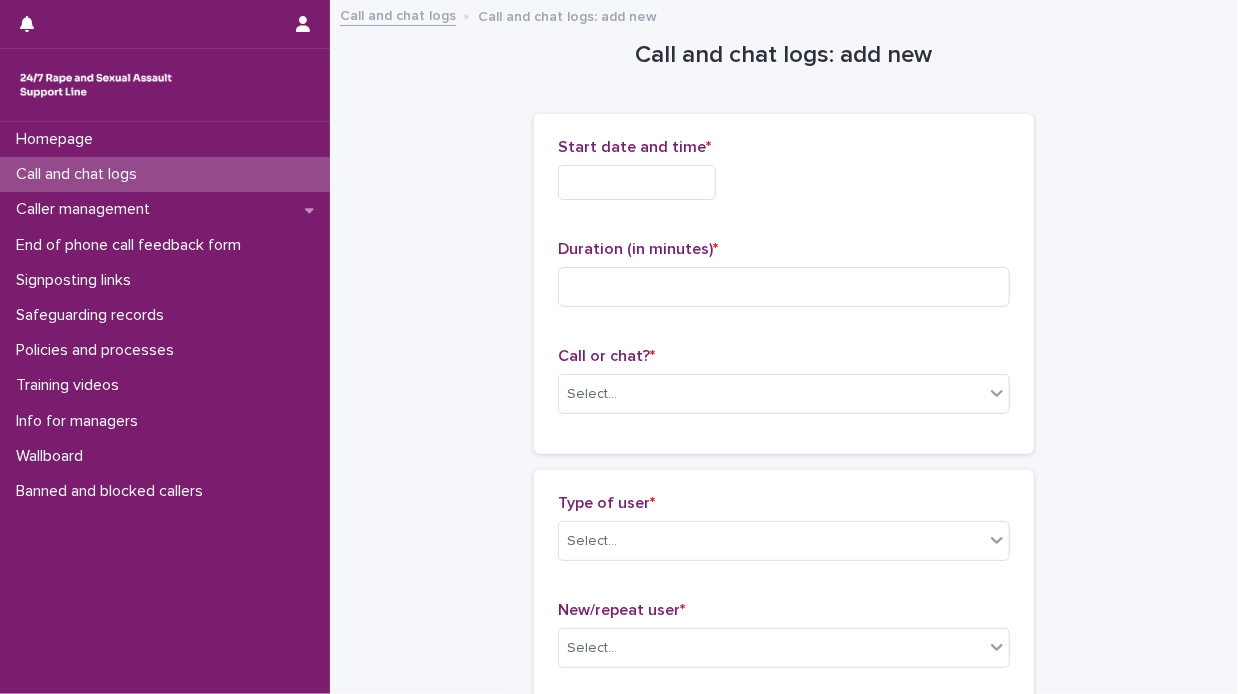 click at bounding box center [637, 182] 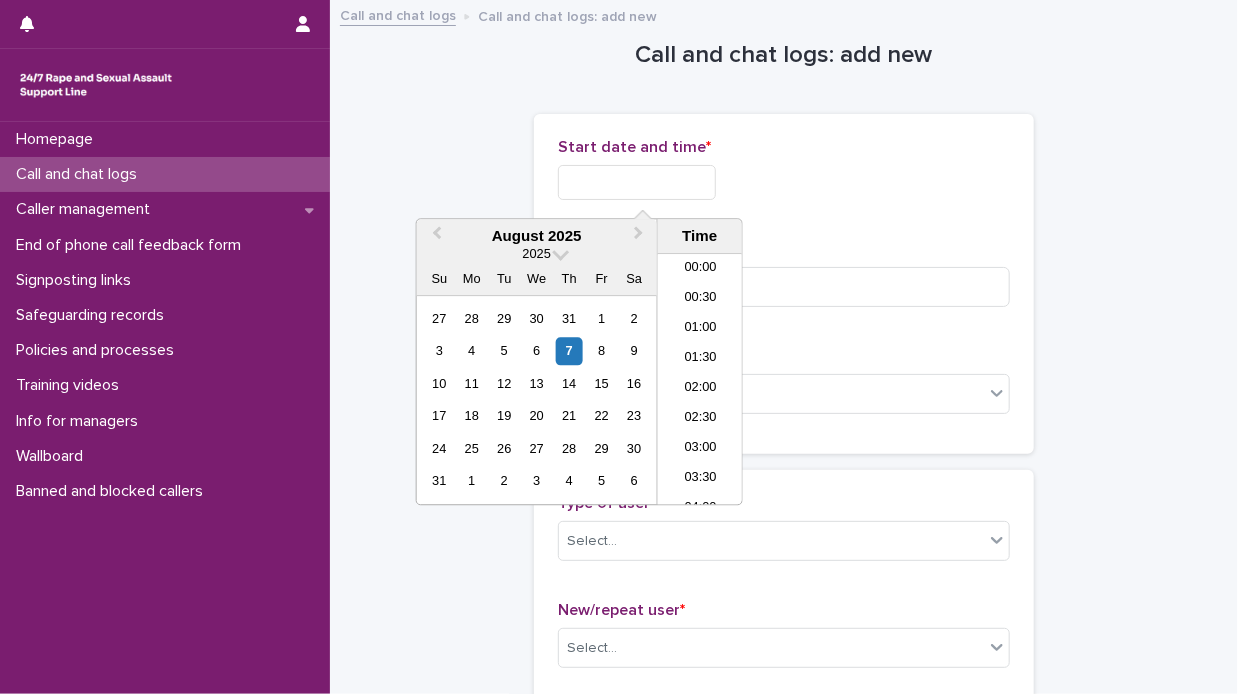 scroll, scrollTop: 430, scrollLeft: 0, axis: vertical 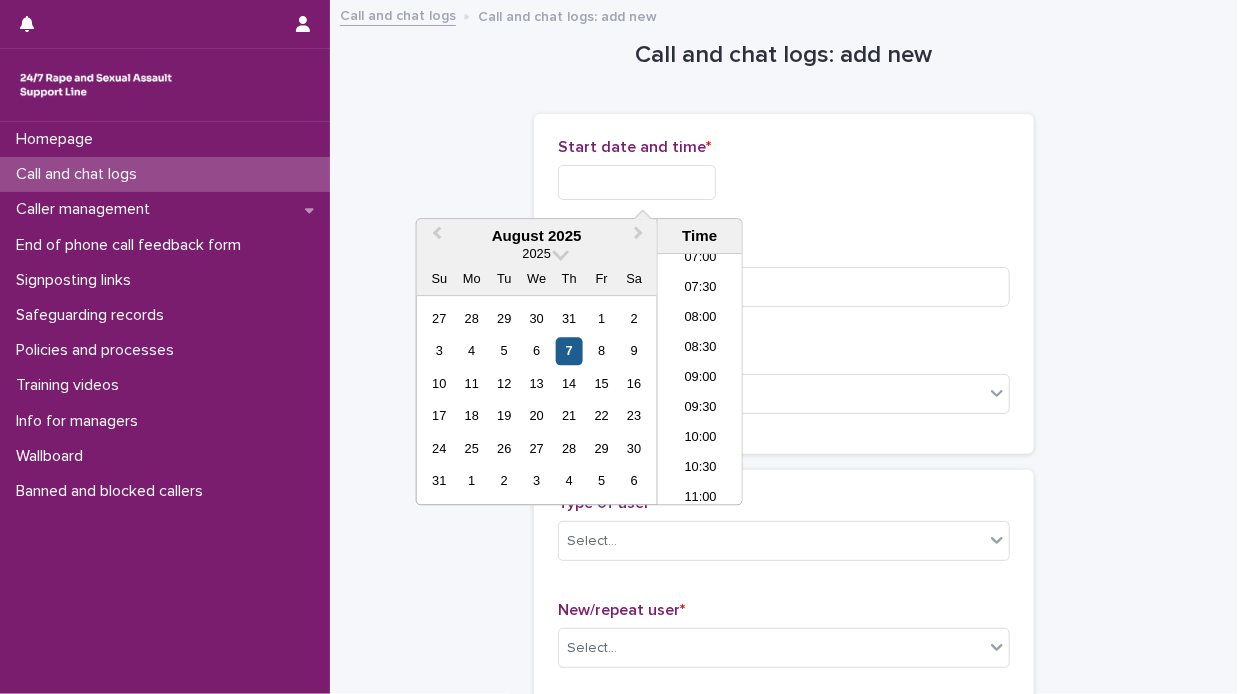 click on "7" at bounding box center (569, 351) 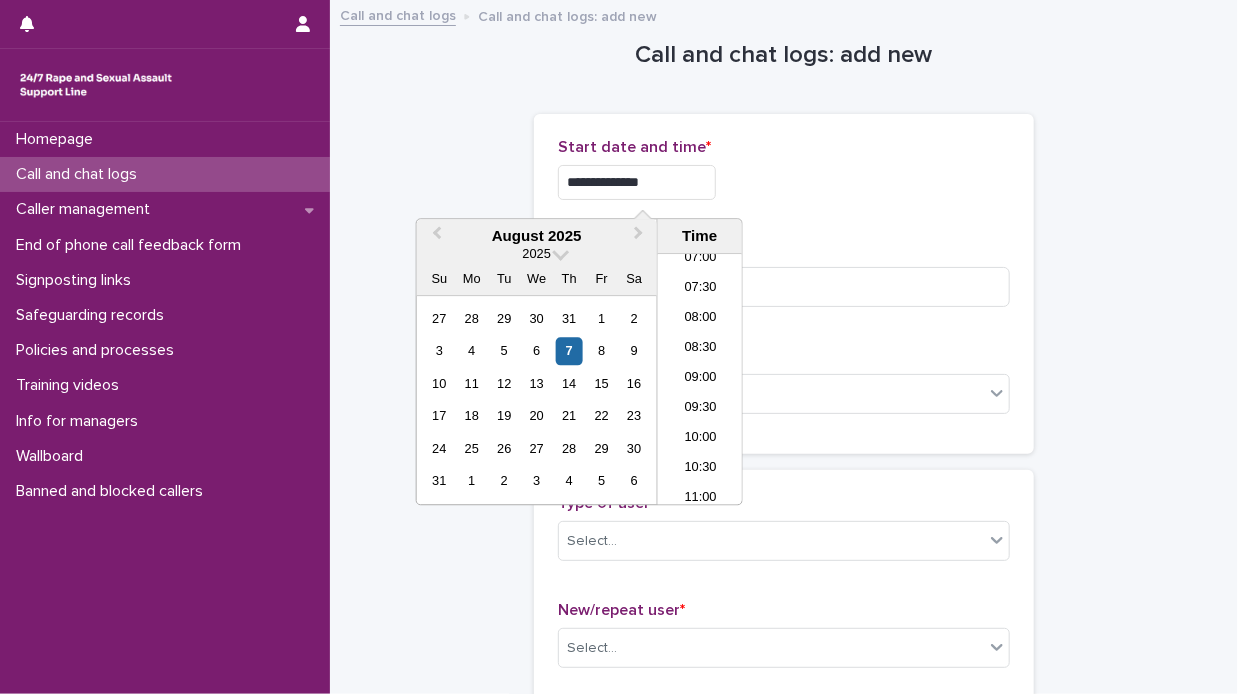 drag, startPoint x: 707, startPoint y: 354, endPoint x: 708, endPoint y: 317, distance: 37.01351 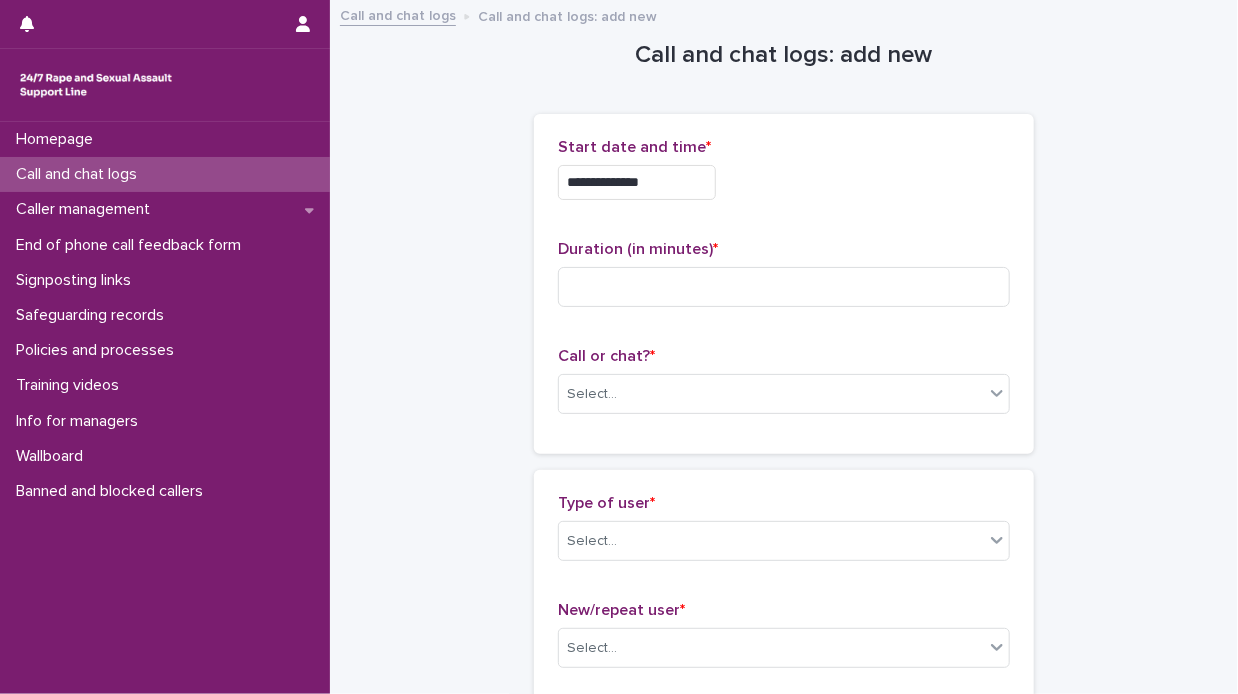 click on "**********" at bounding box center (637, 182) 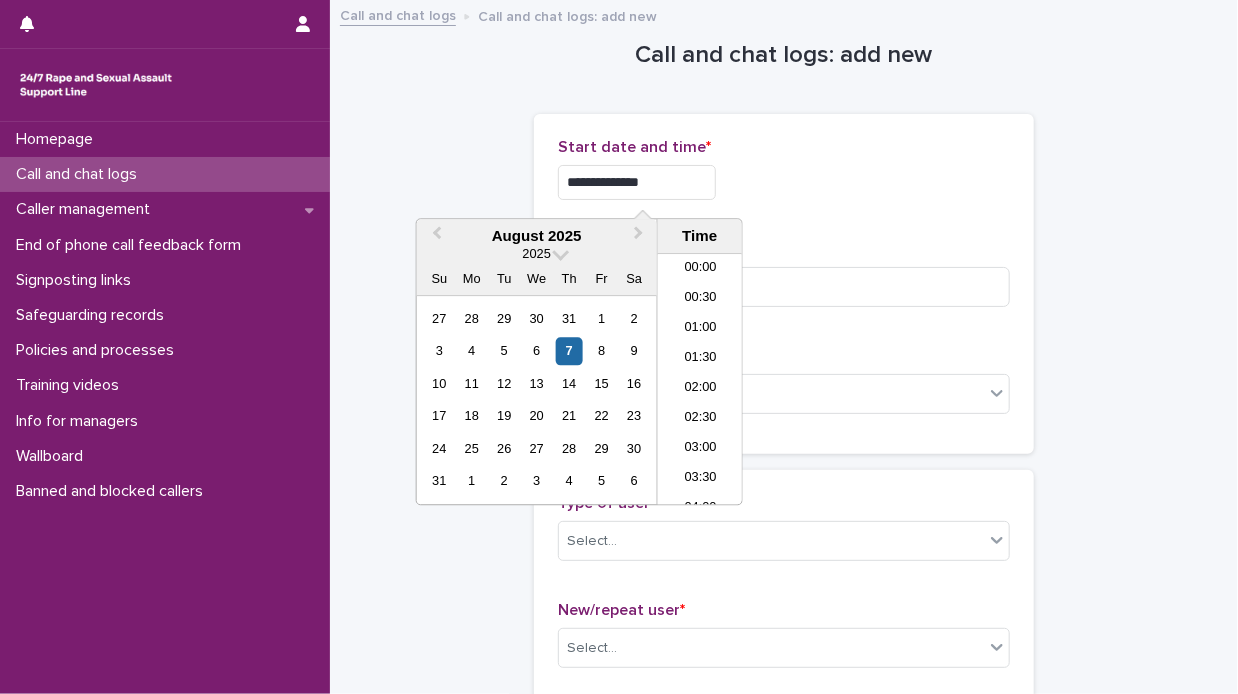 scroll, scrollTop: 400, scrollLeft: 0, axis: vertical 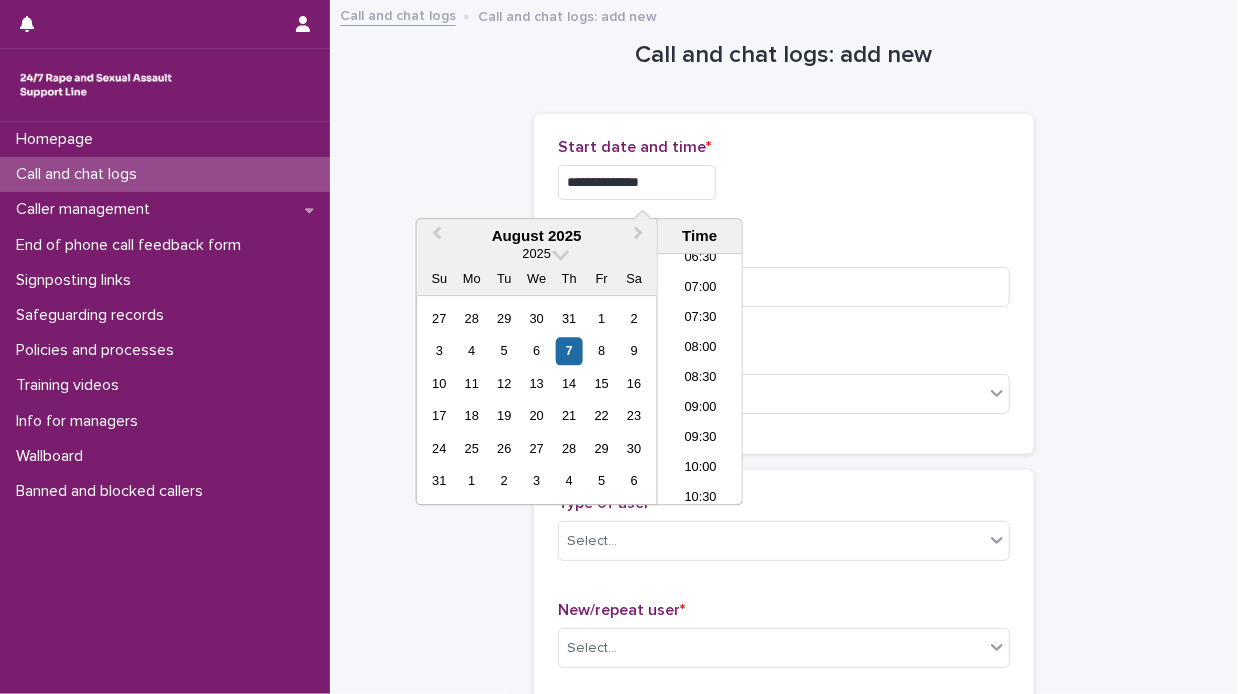 type on "**********" 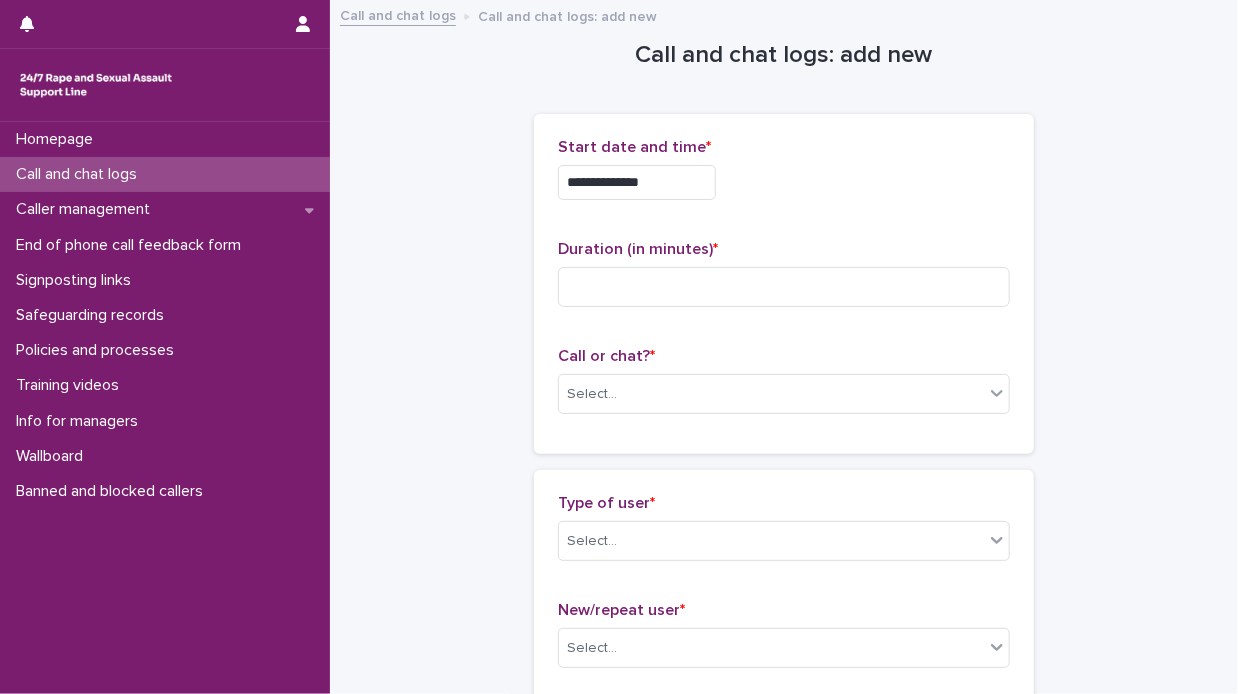 click on "**********" at bounding box center (784, 182) 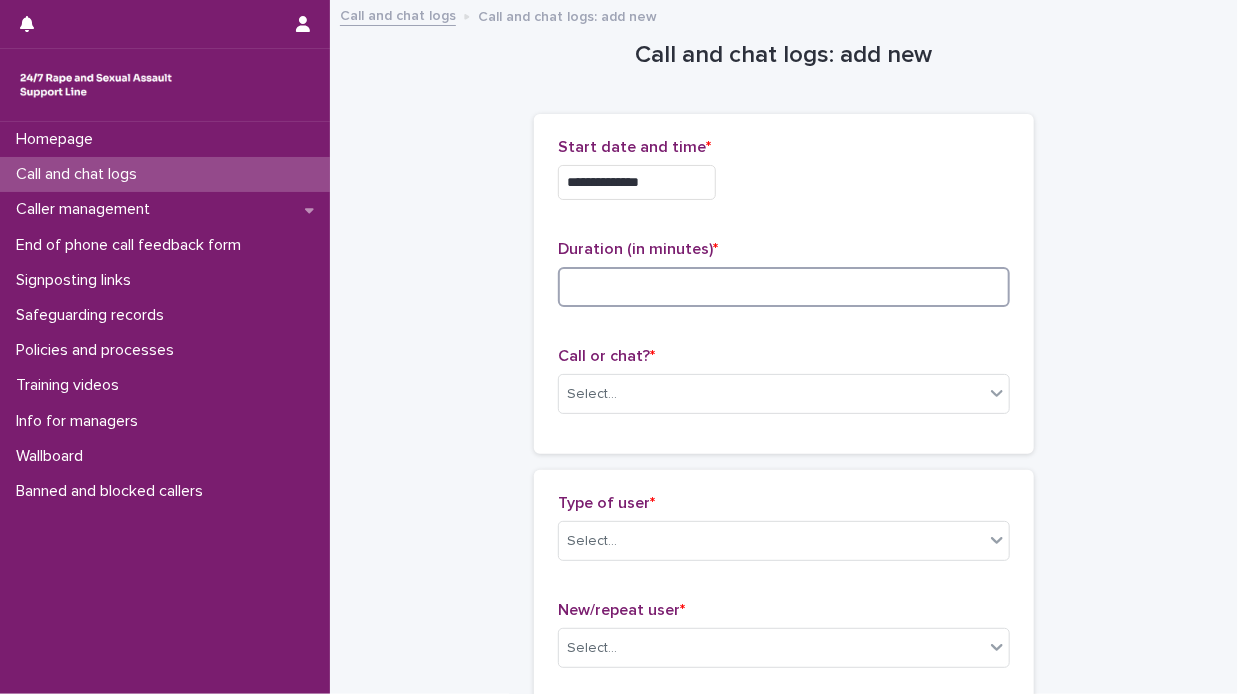 click at bounding box center (784, 287) 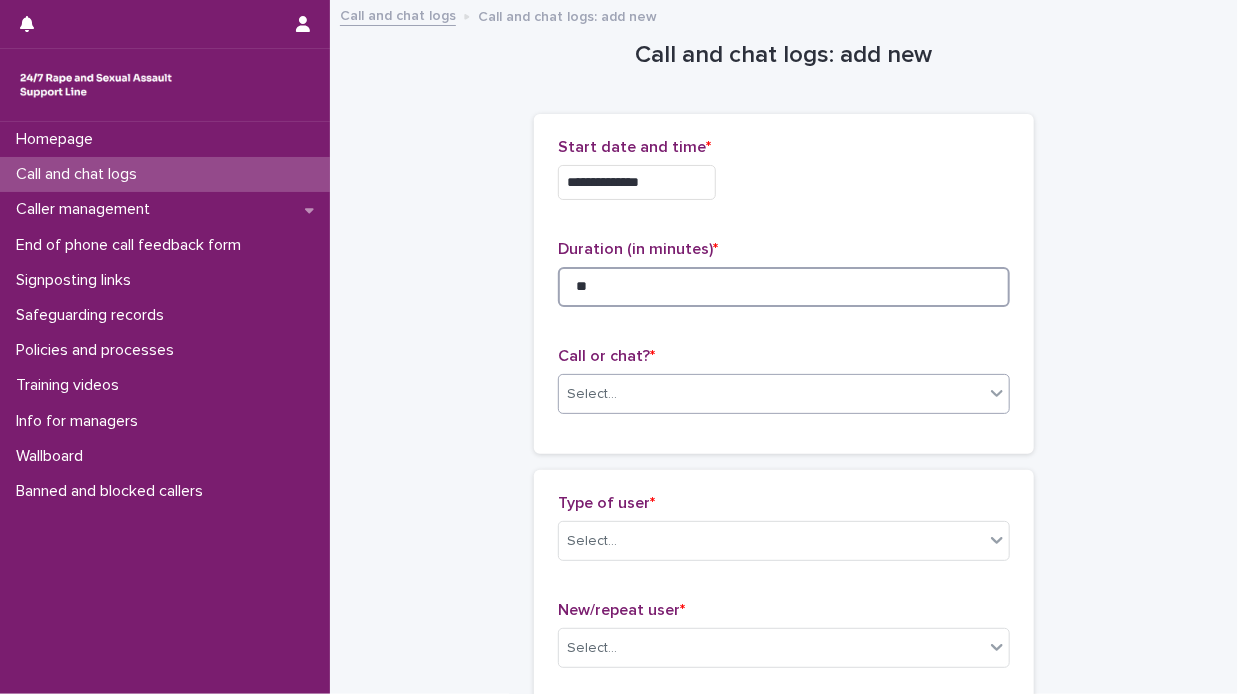 type on "**" 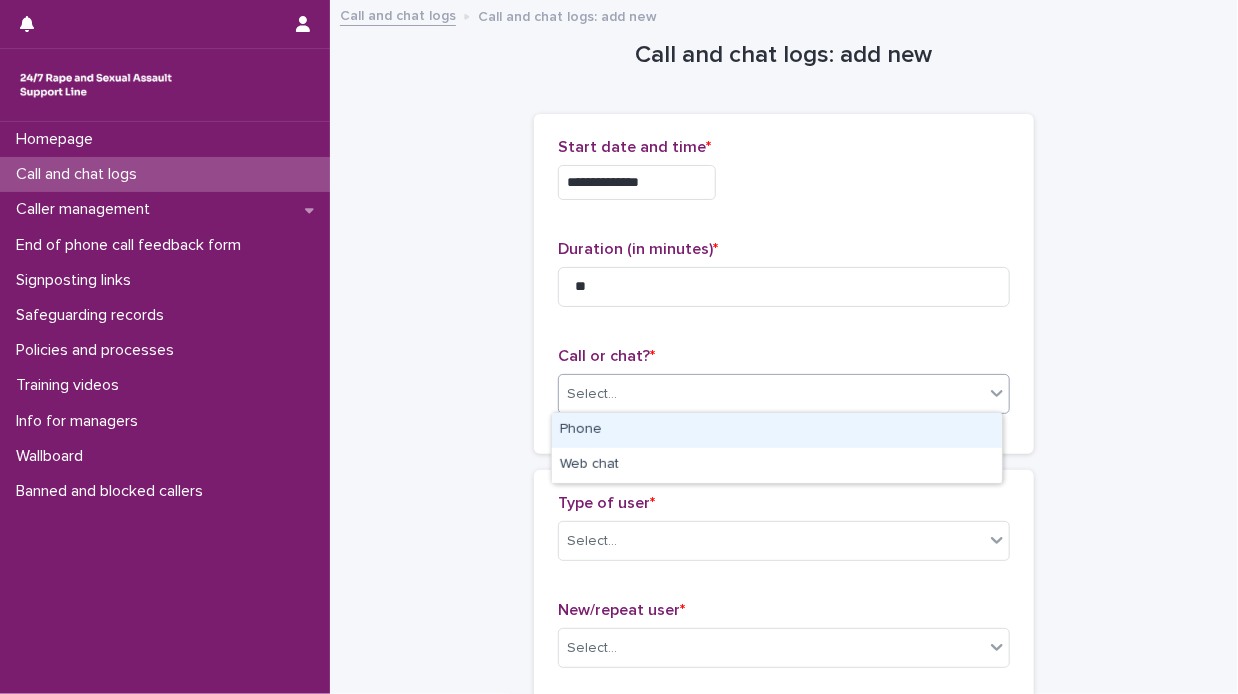 click 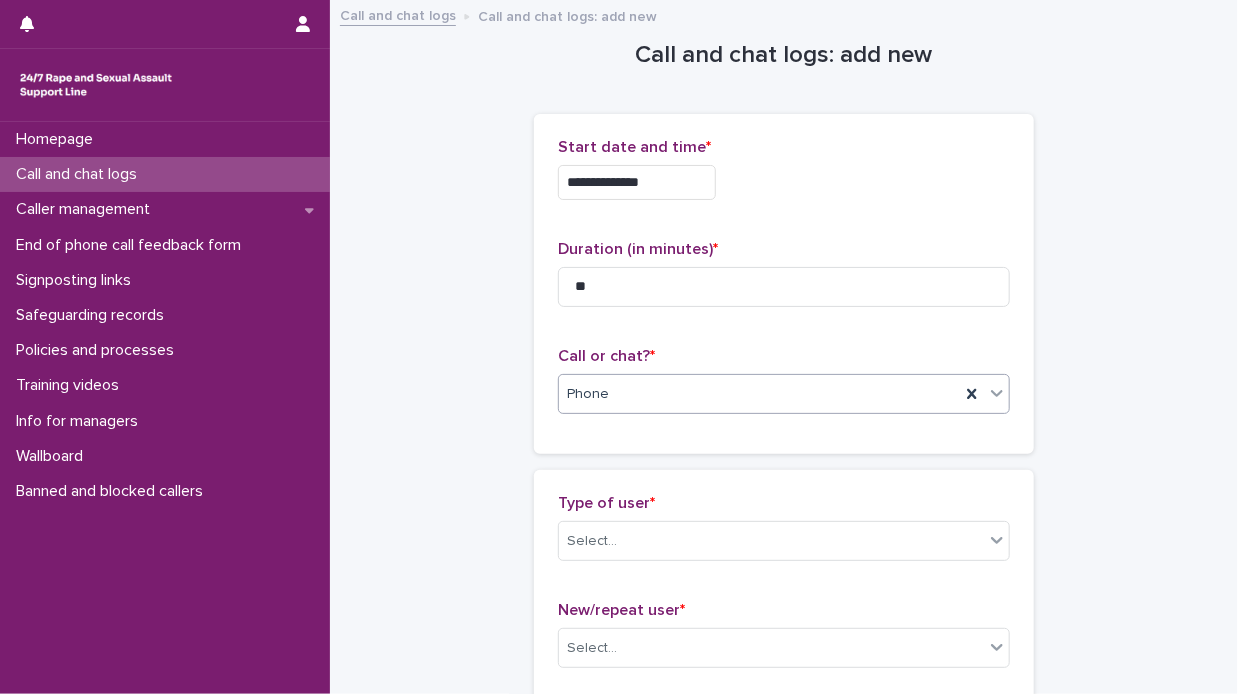 scroll, scrollTop: 201, scrollLeft: 0, axis: vertical 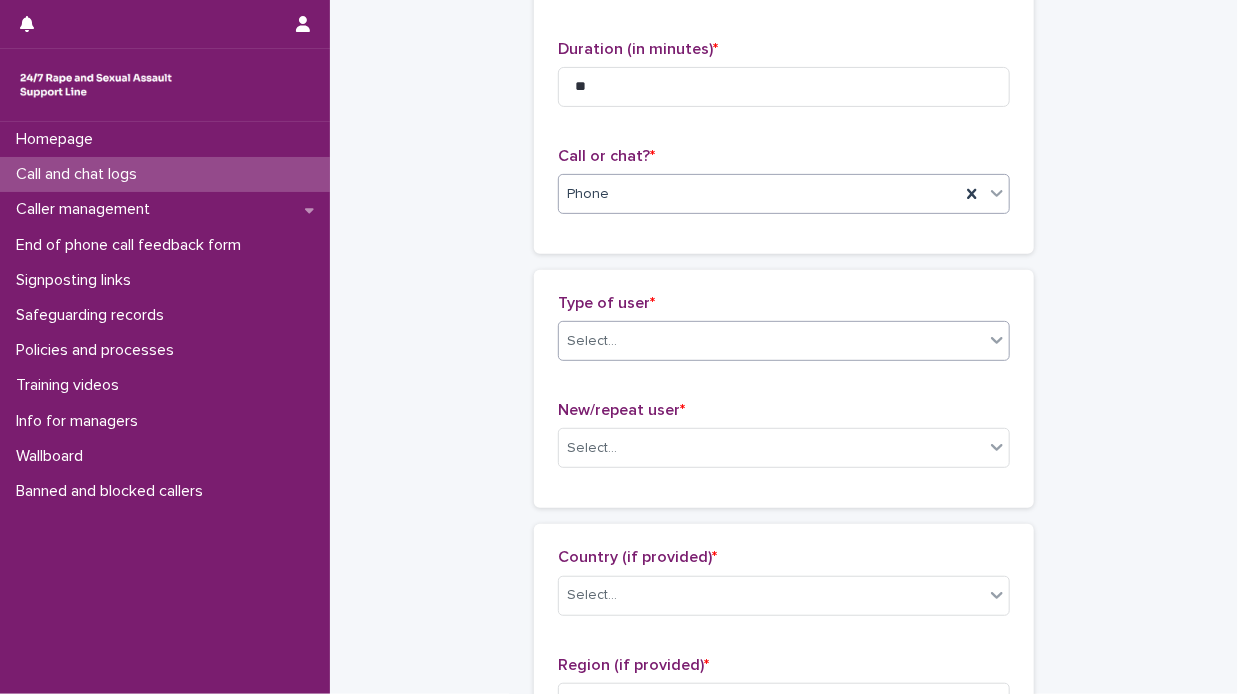 click 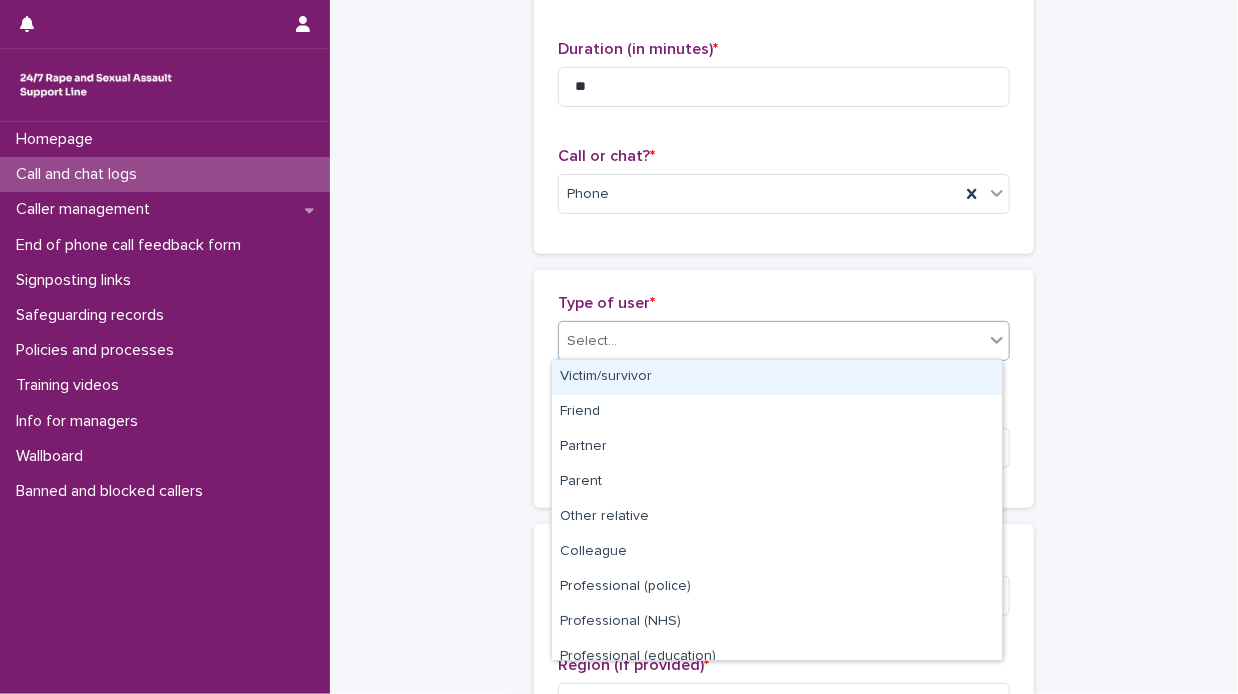 click on "Victim/survivor" at bounding box center [777, 377] 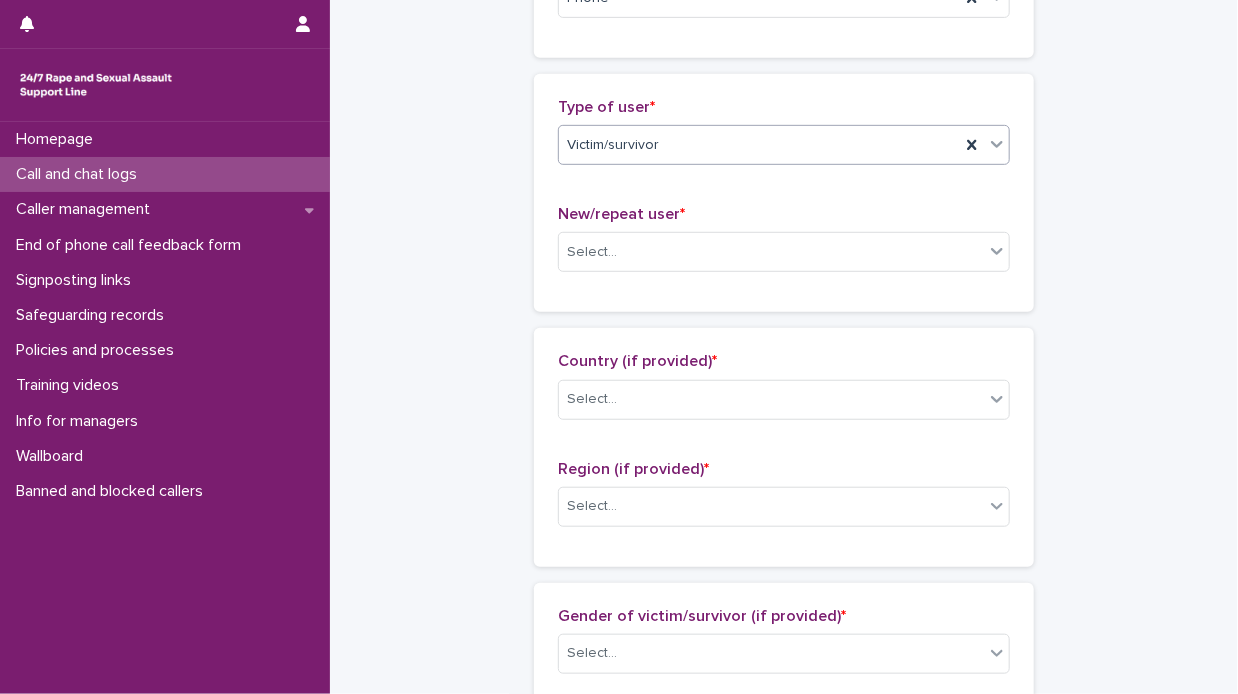 scroll, scrollTop: 401, scrollLeft: 0, axis: vertical 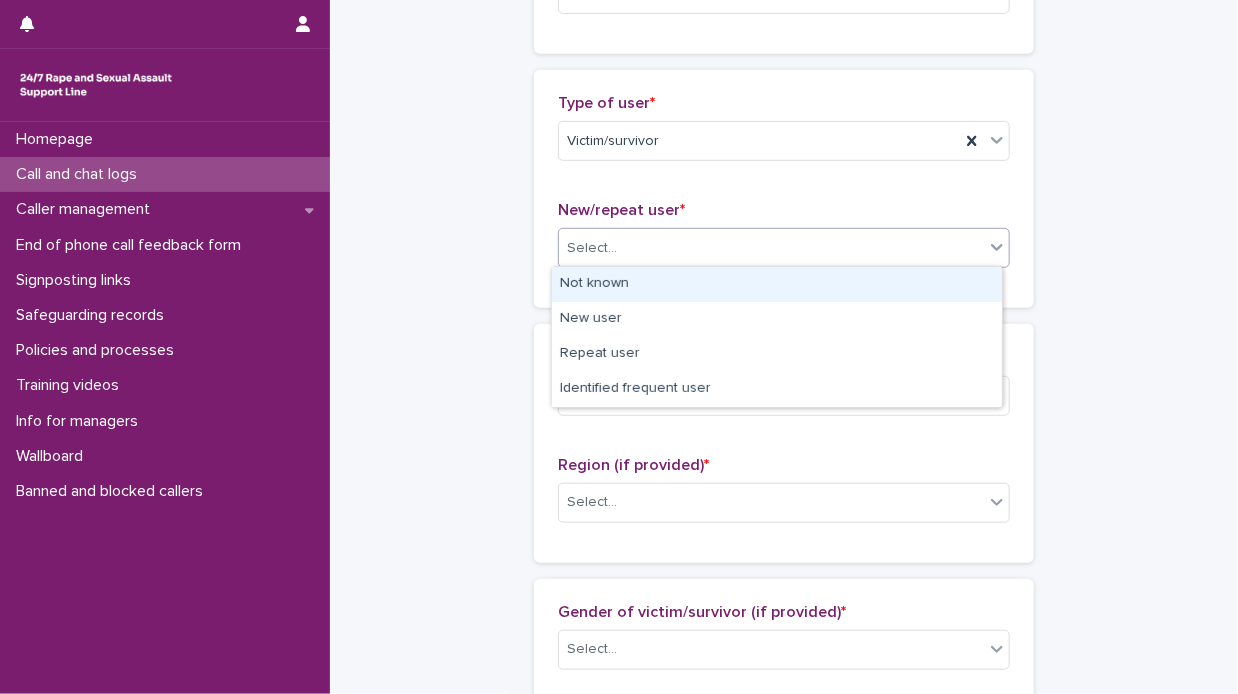 click 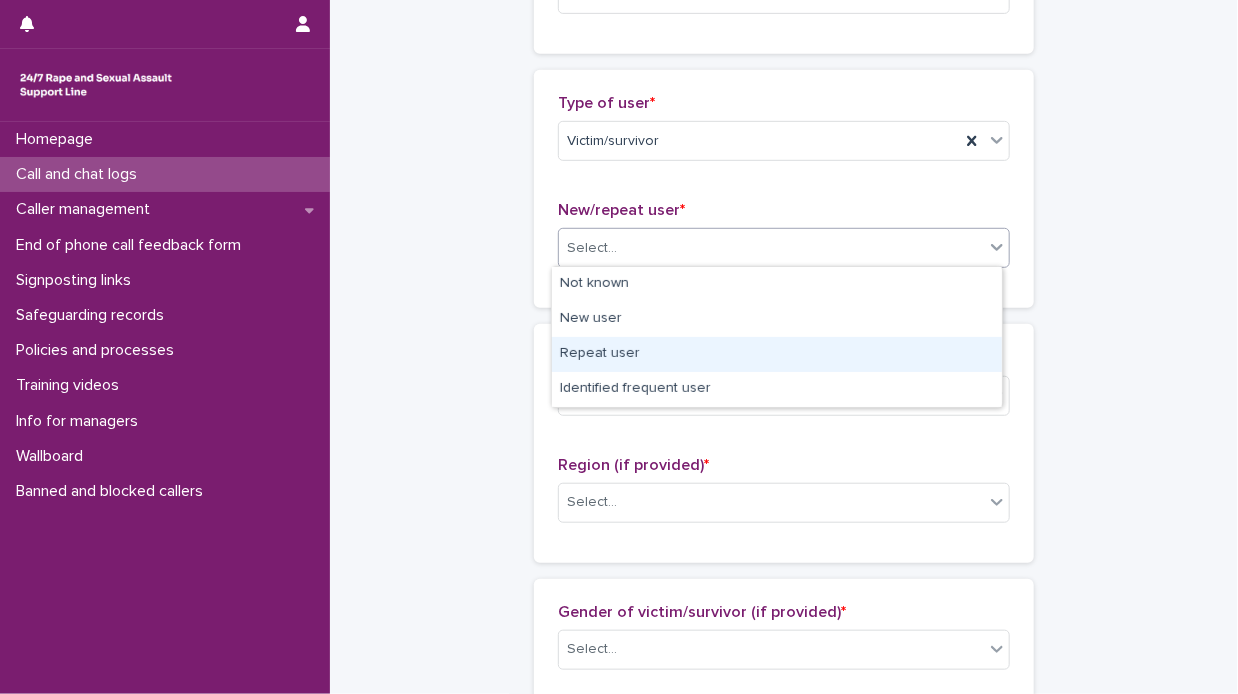 click on "Repeat user" at bounding box center (777, 354) 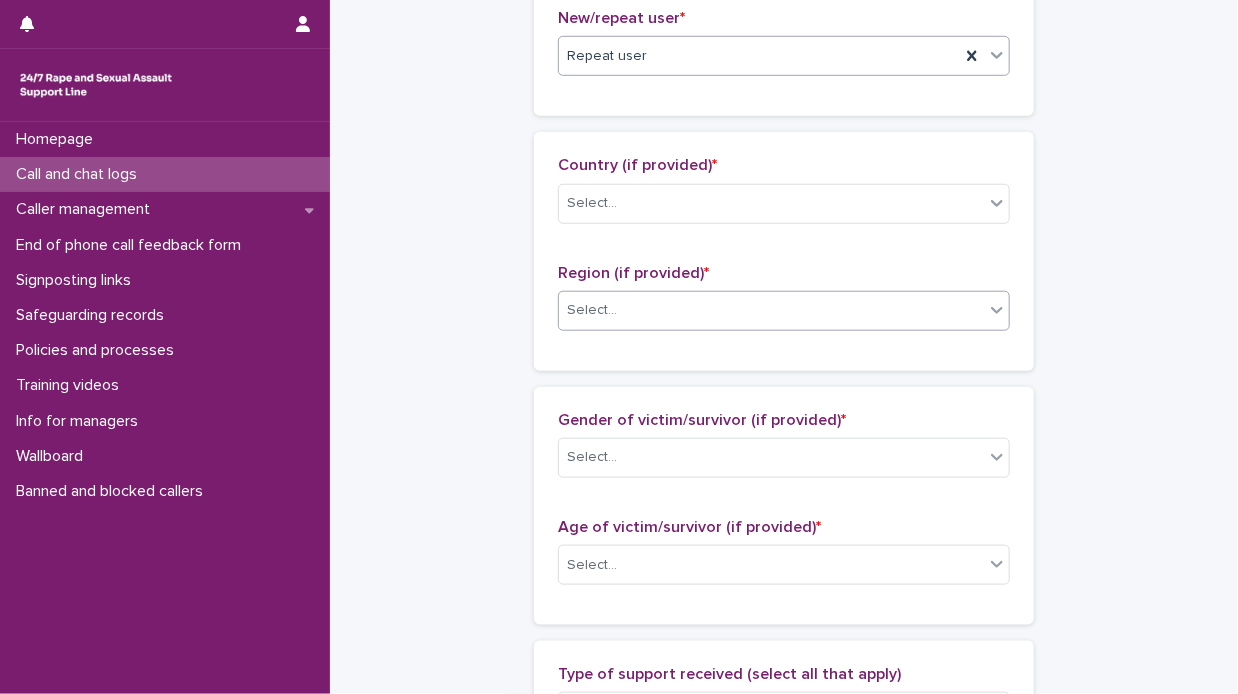 scroll, scrollTop: 601, scrollLeft: 0, axis: vertical 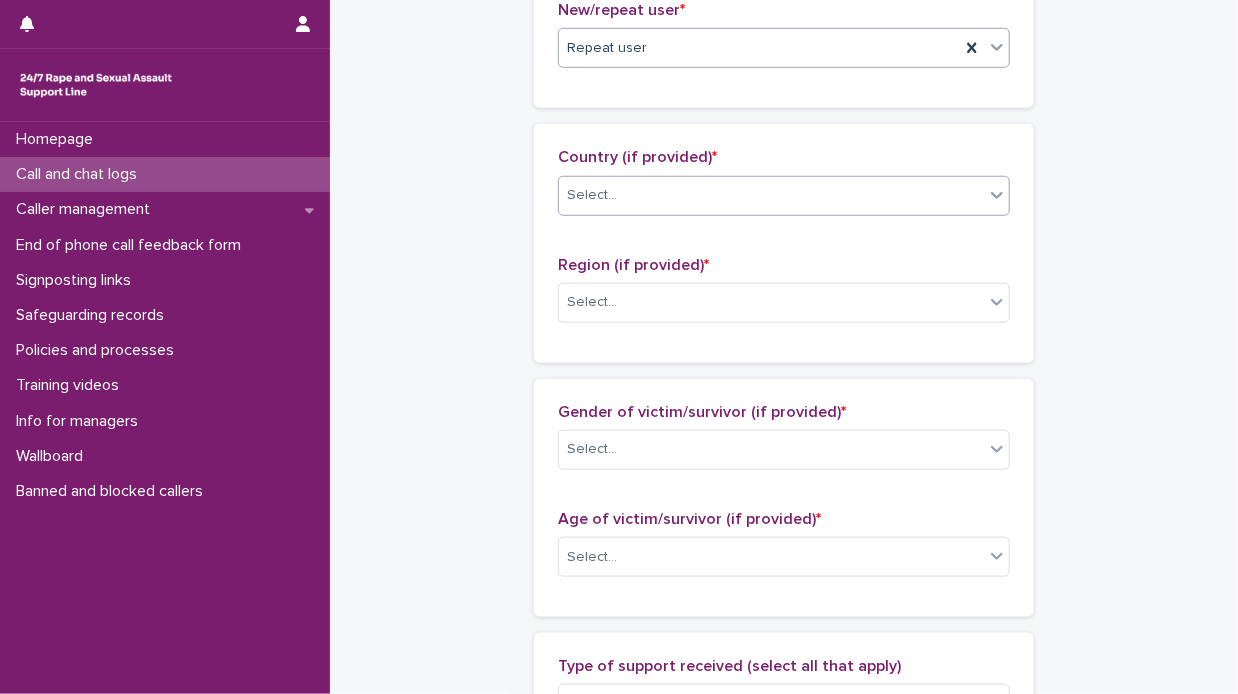 click 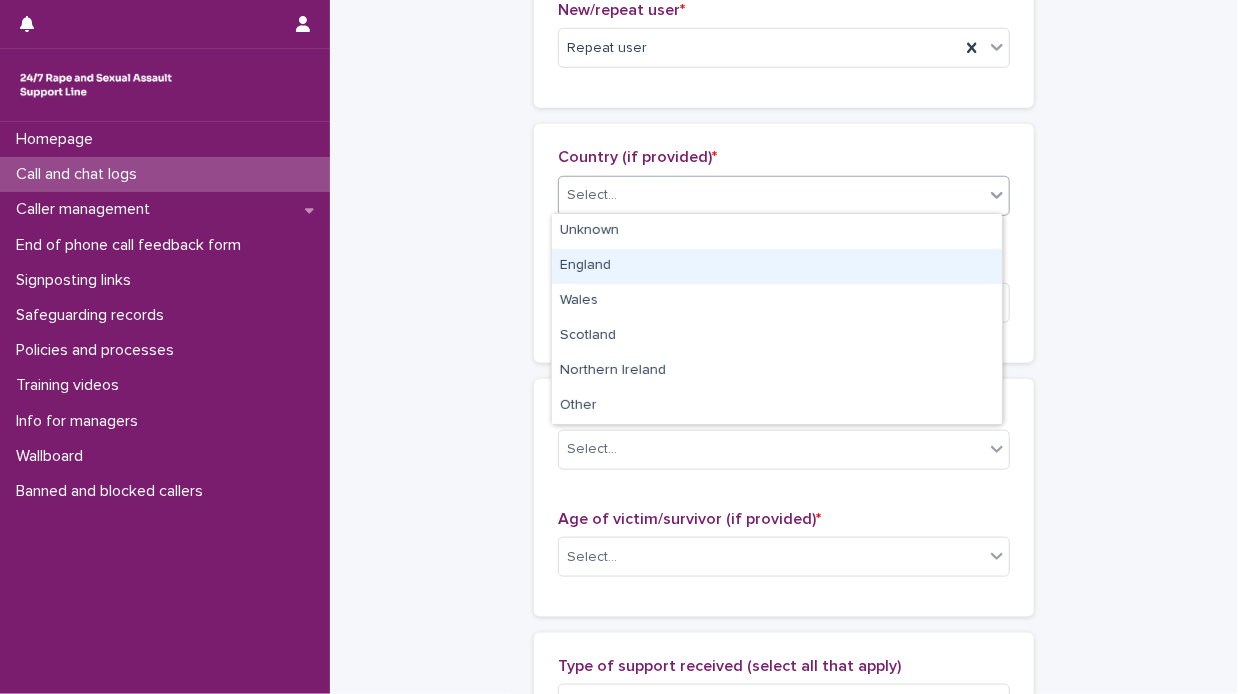 click on "England" at bounding box center (777, 266) 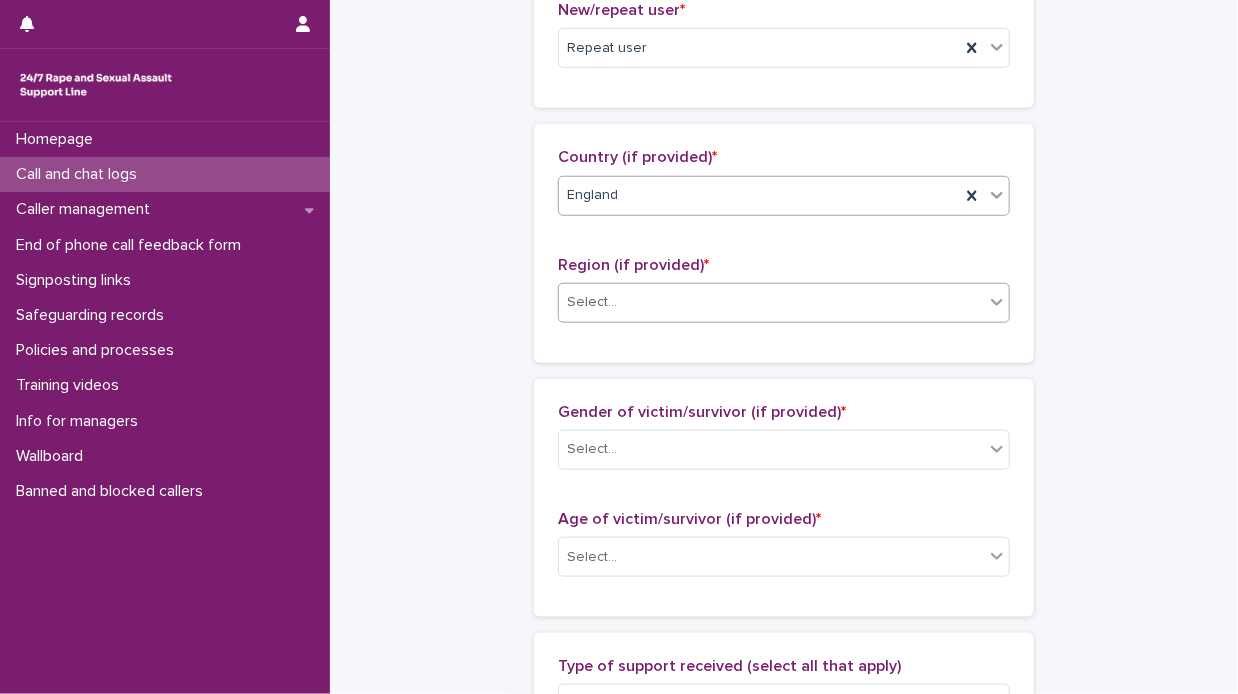 click 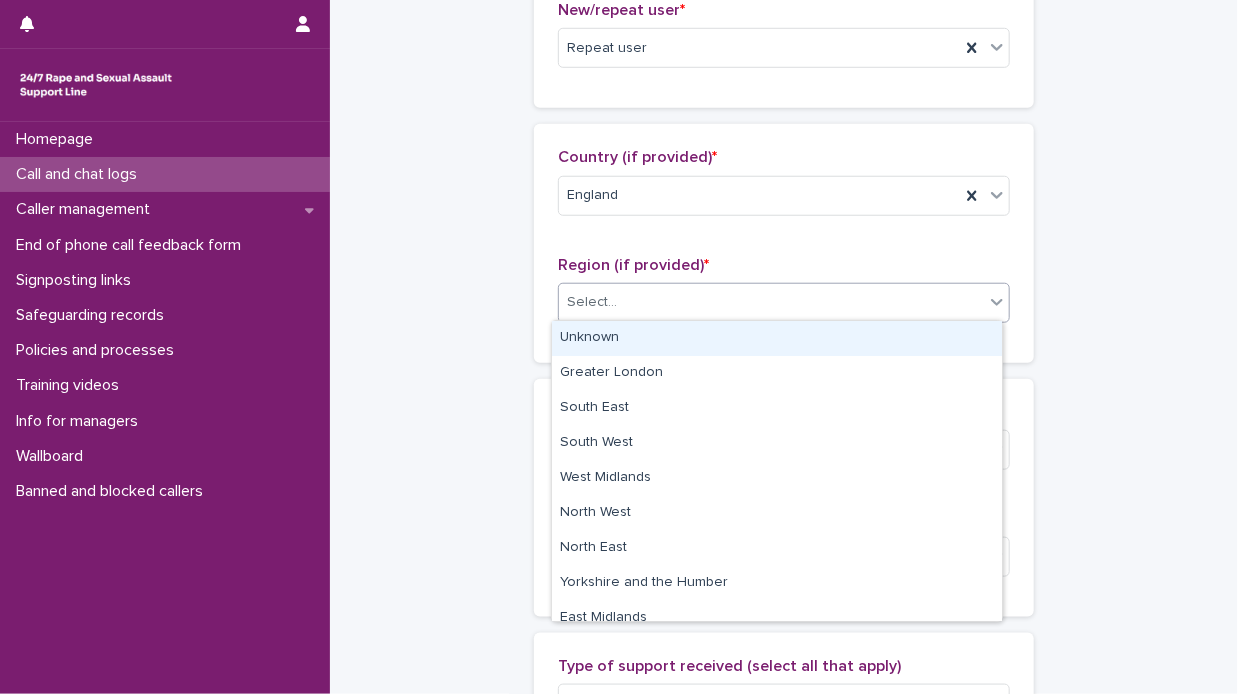 click on "Unknown" at bounding box center (777, 338) 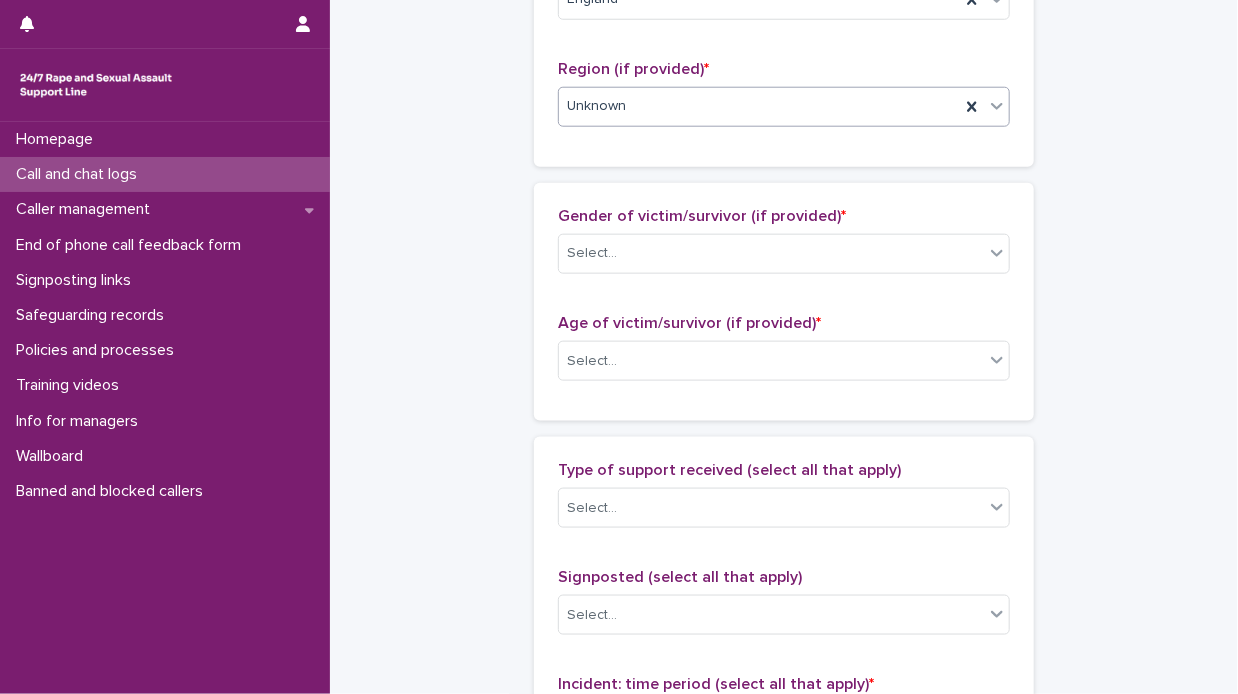 scroll, scrollTop: 801, scrollLeft: 0, axis: vertical 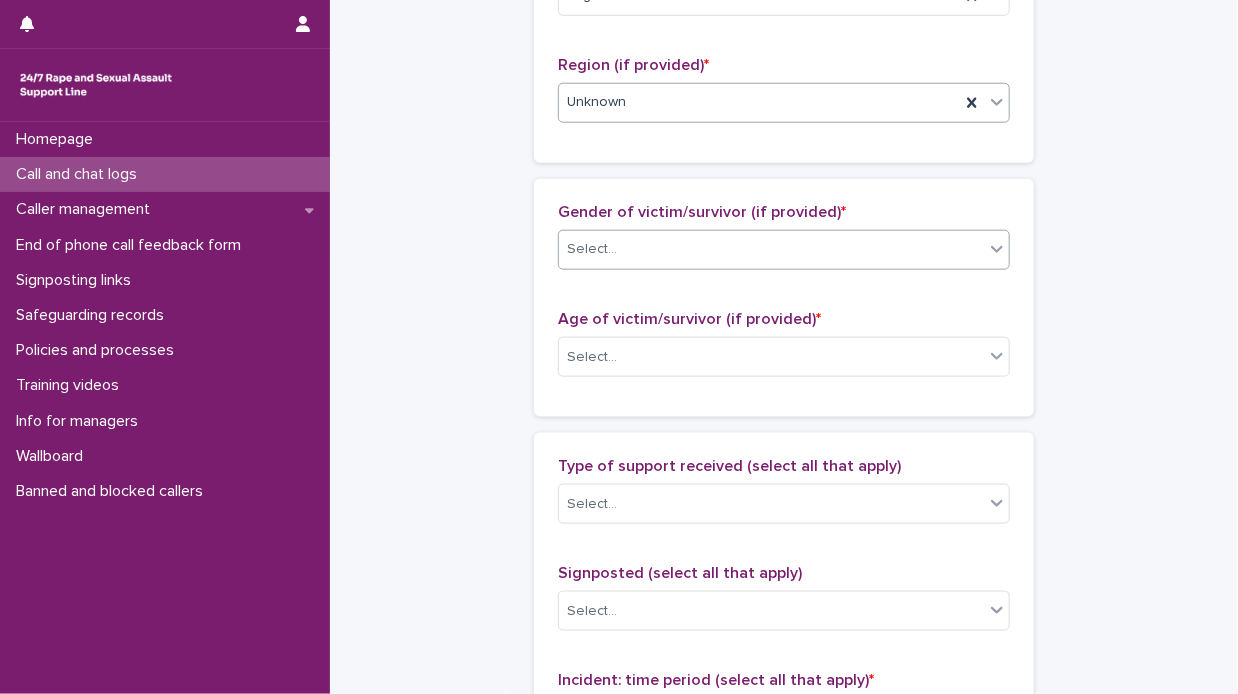 click 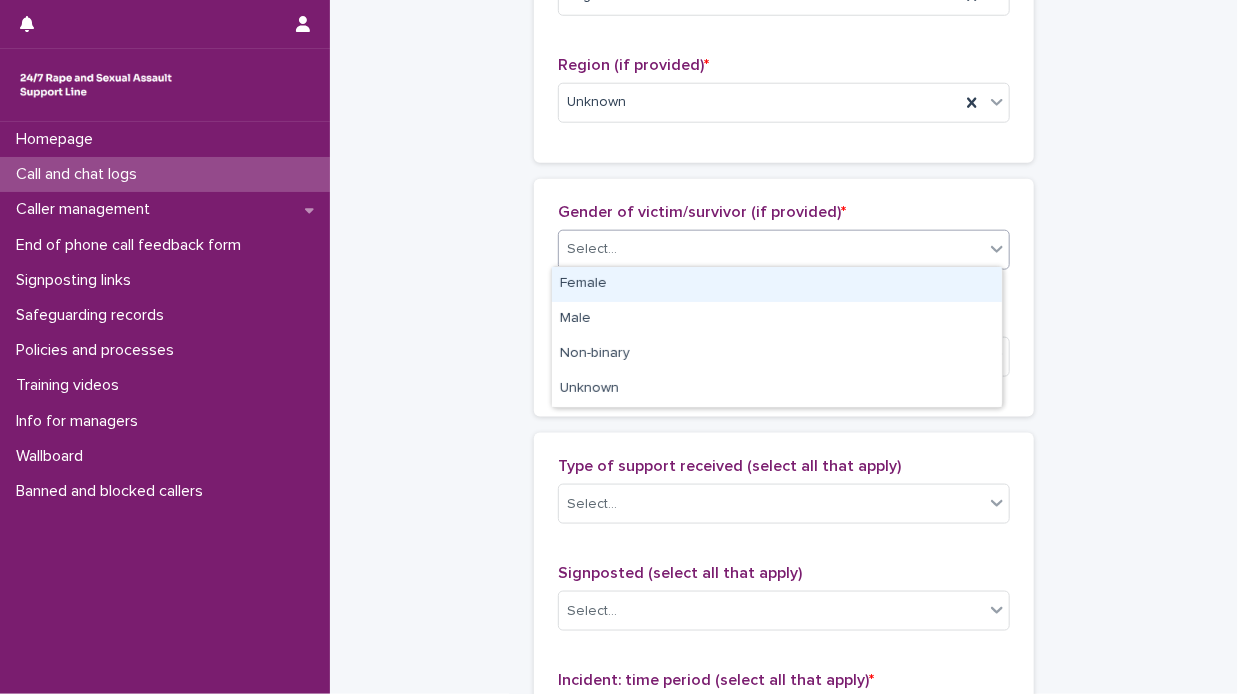 click on "Female" at bounding box center (777, 284) 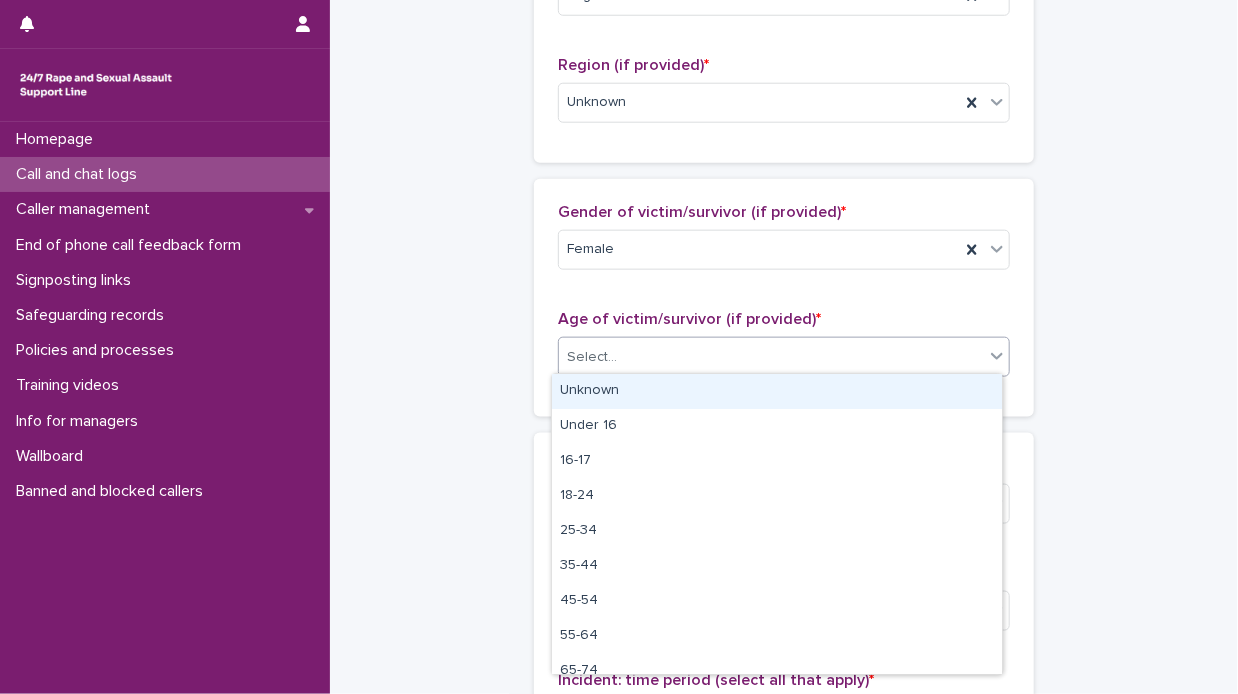 click 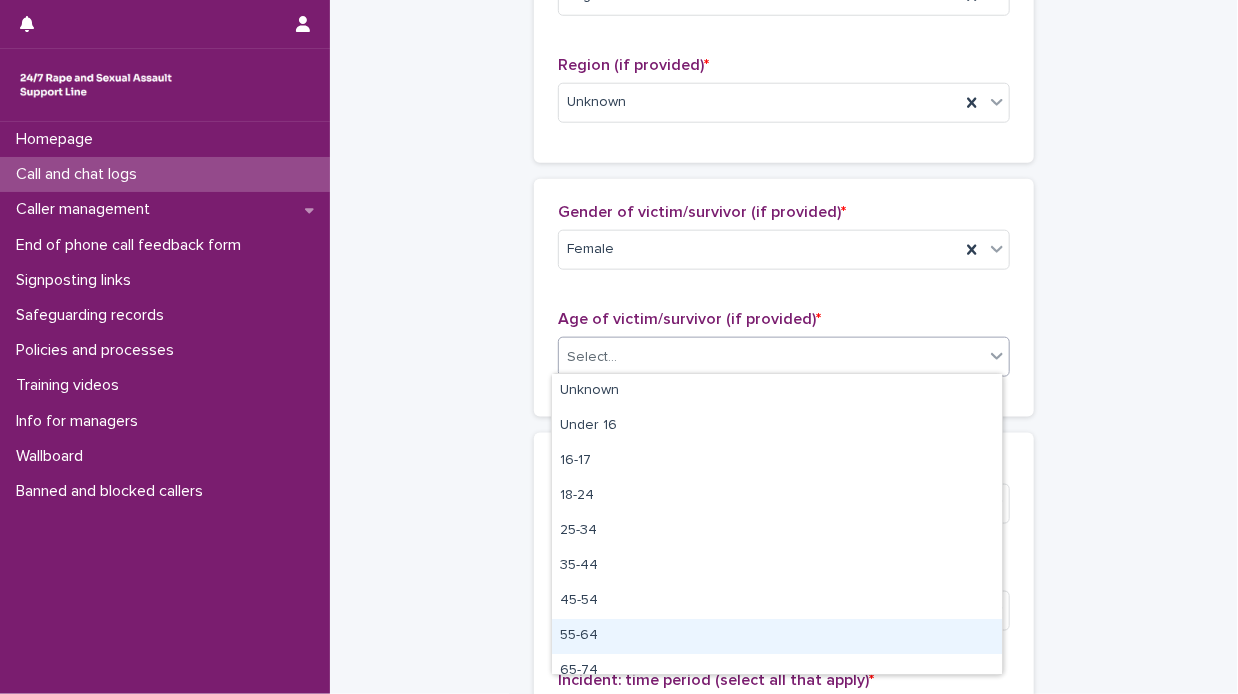 click on "55-64" at bounding box center [777, 636] 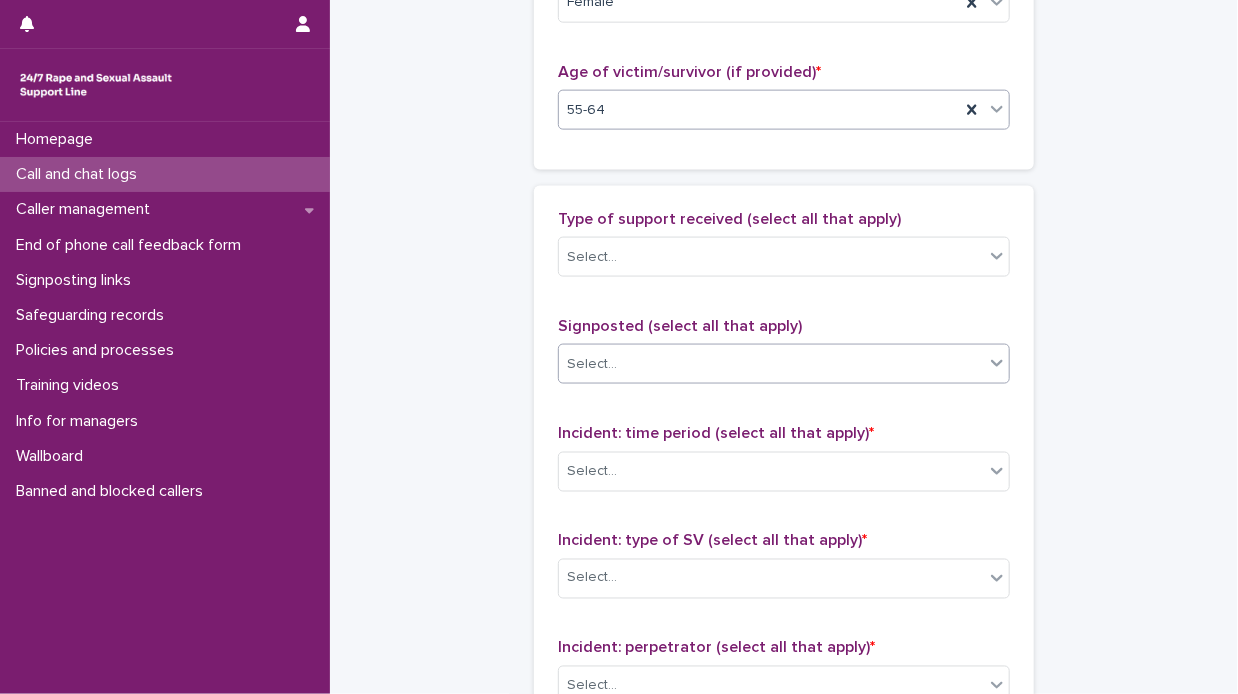 scroll, scrollTop: 1101, scrollLeft: 0, axis: vertical 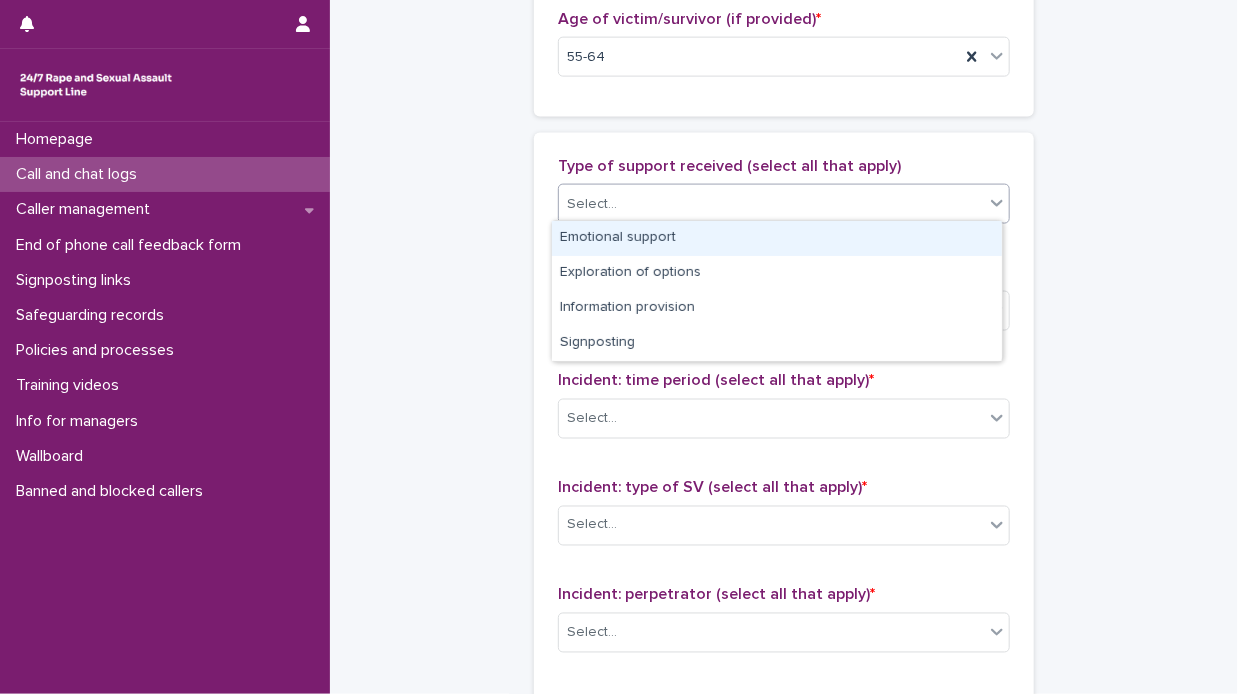 click 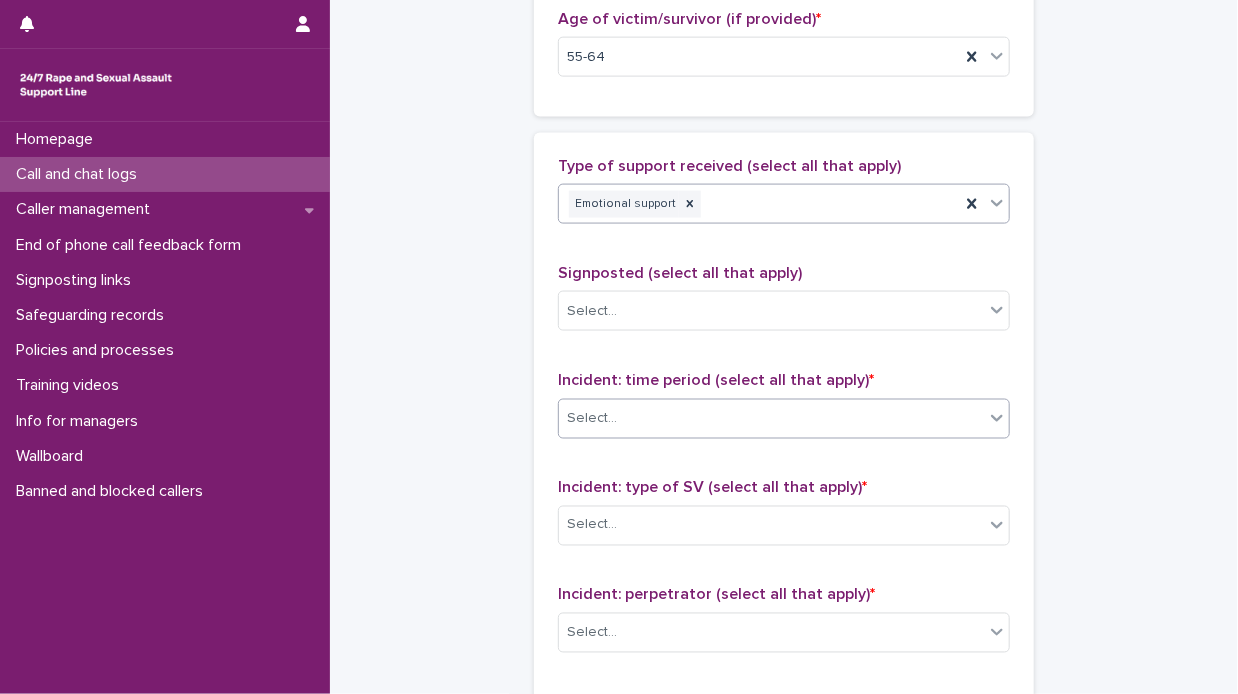 click 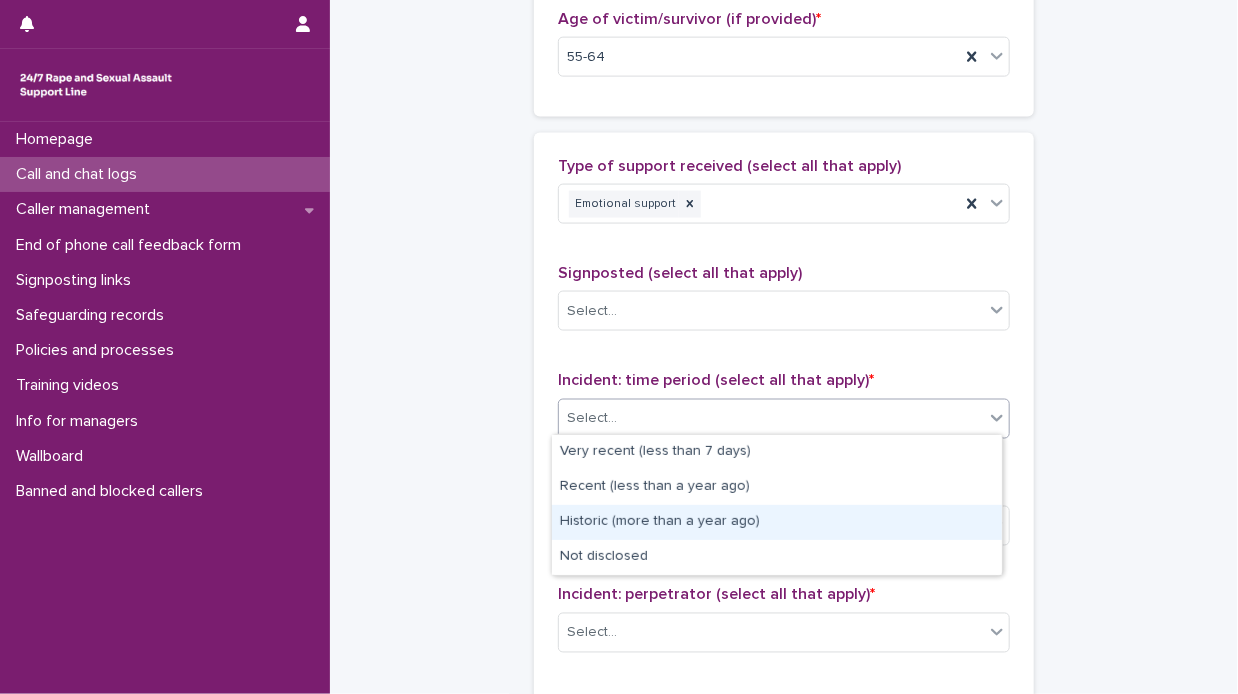 click on "Historic (more than a year ago)" at bounding box center (777, 522) 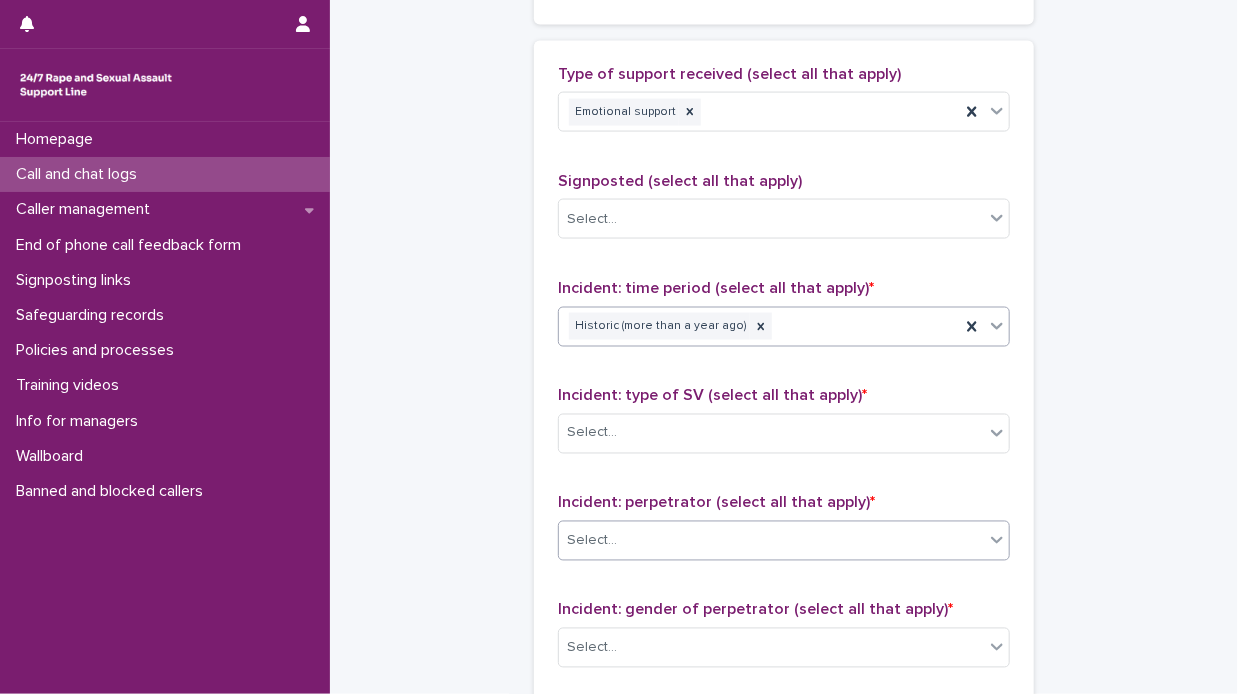 scroll, scrollTop: 1301, scrollLeft: 0, axis: vertical 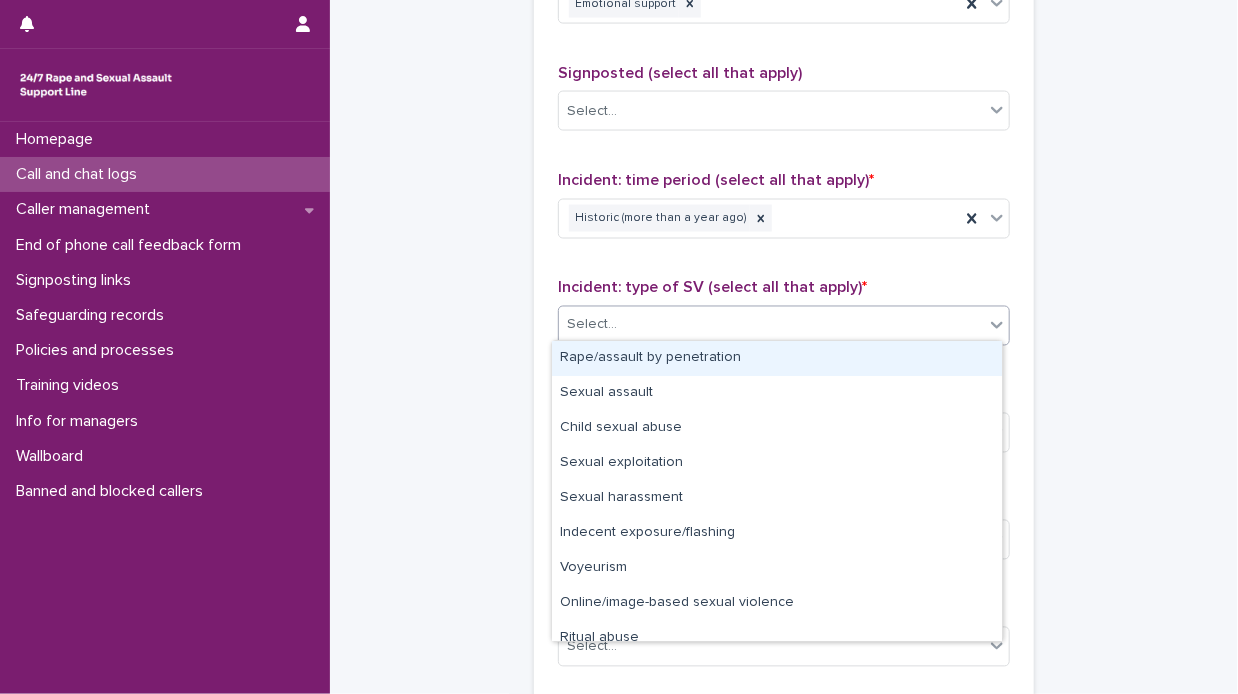 click 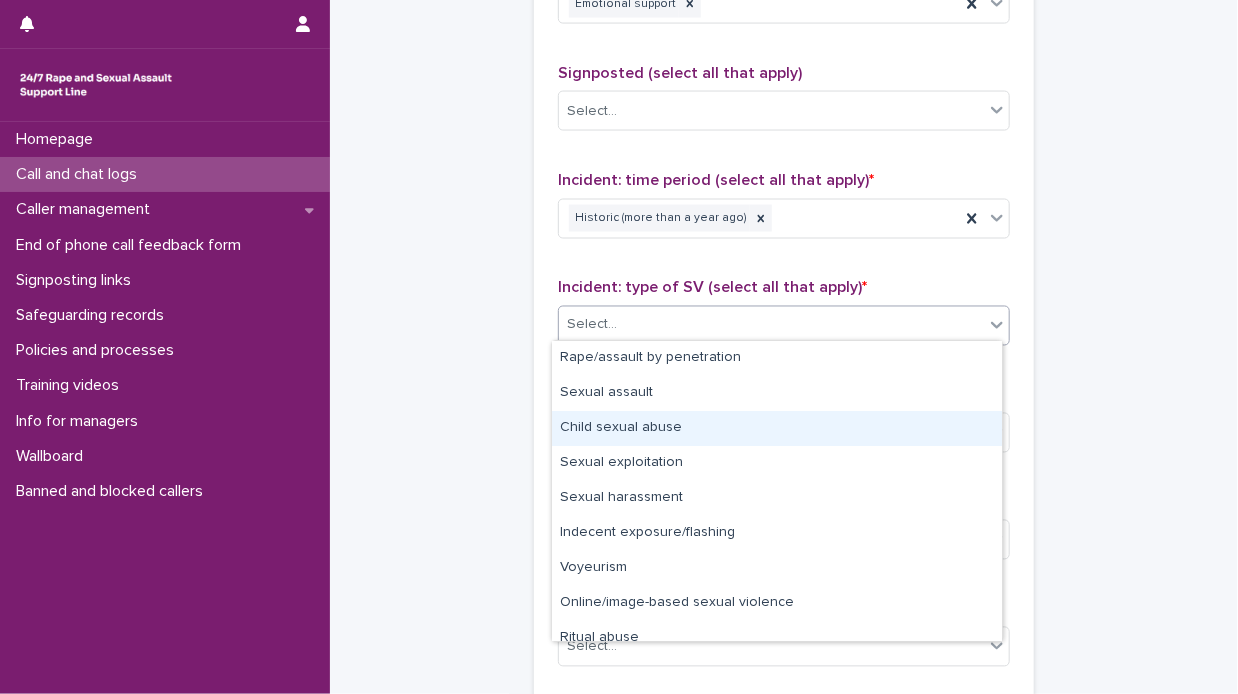 click on "Child sexual abuse" at bounding box center [777, 428] 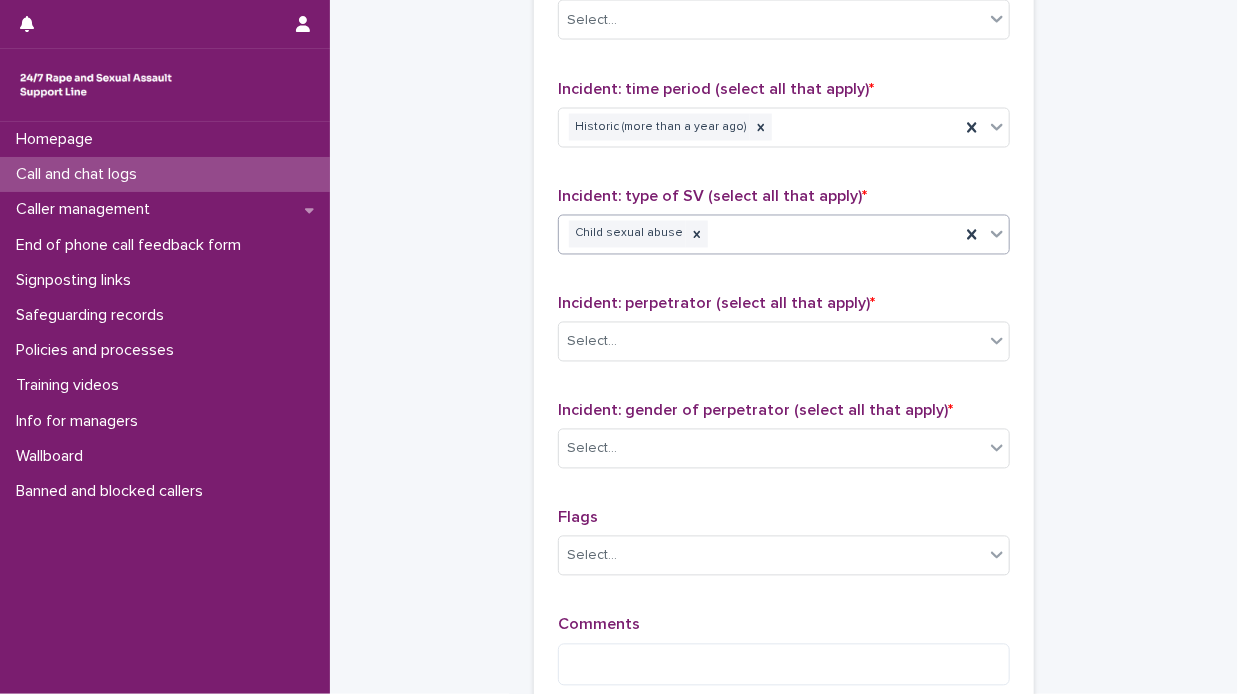scroll, scrollTop: 1501, scrollLeft: 0, axis: vertical 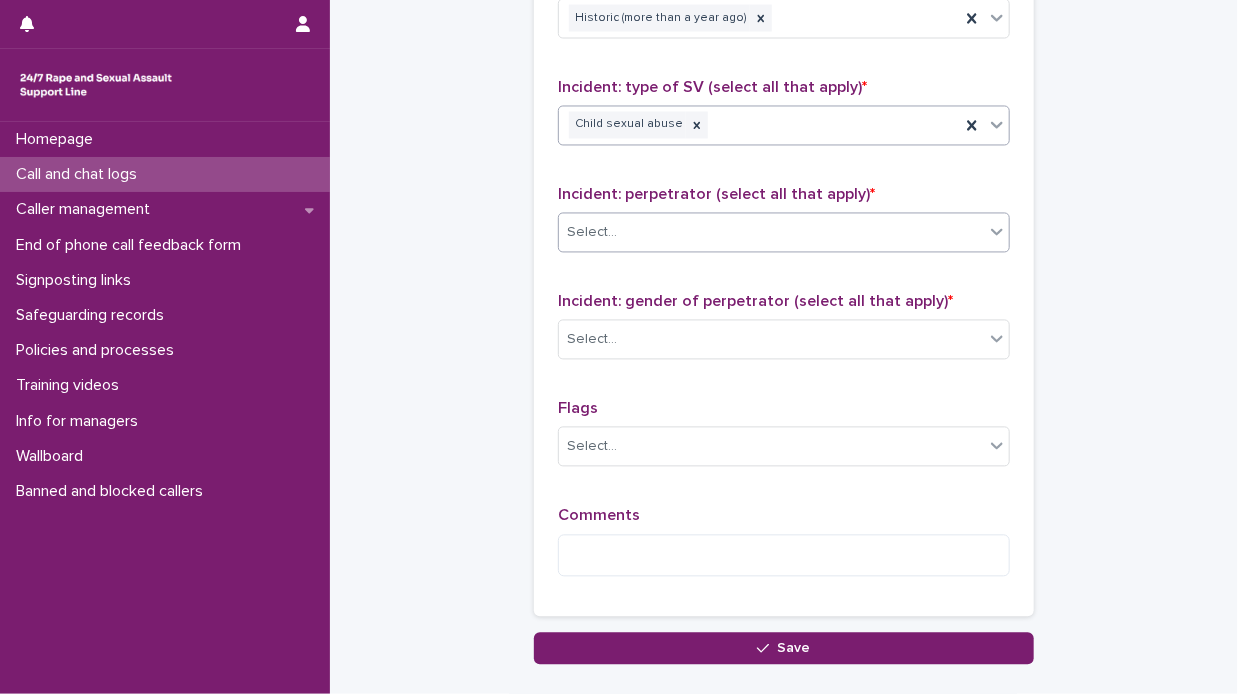 click 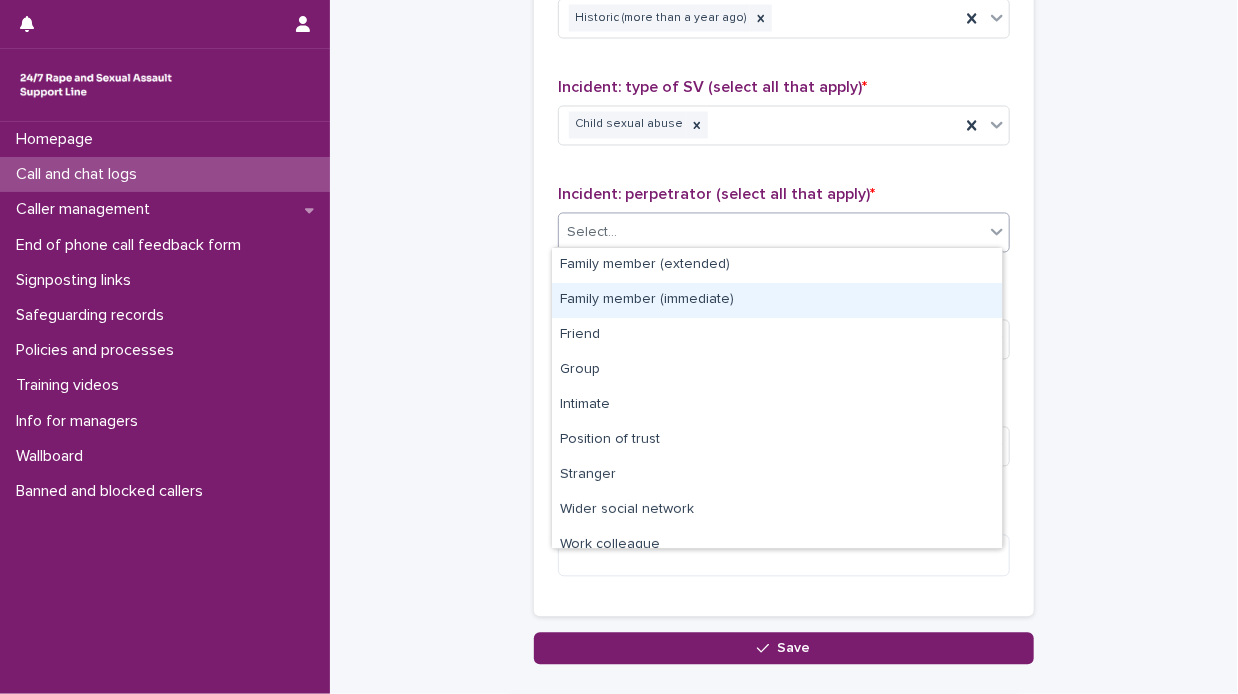 click on "Family member (immediate)" at bounding box center [777, 300] 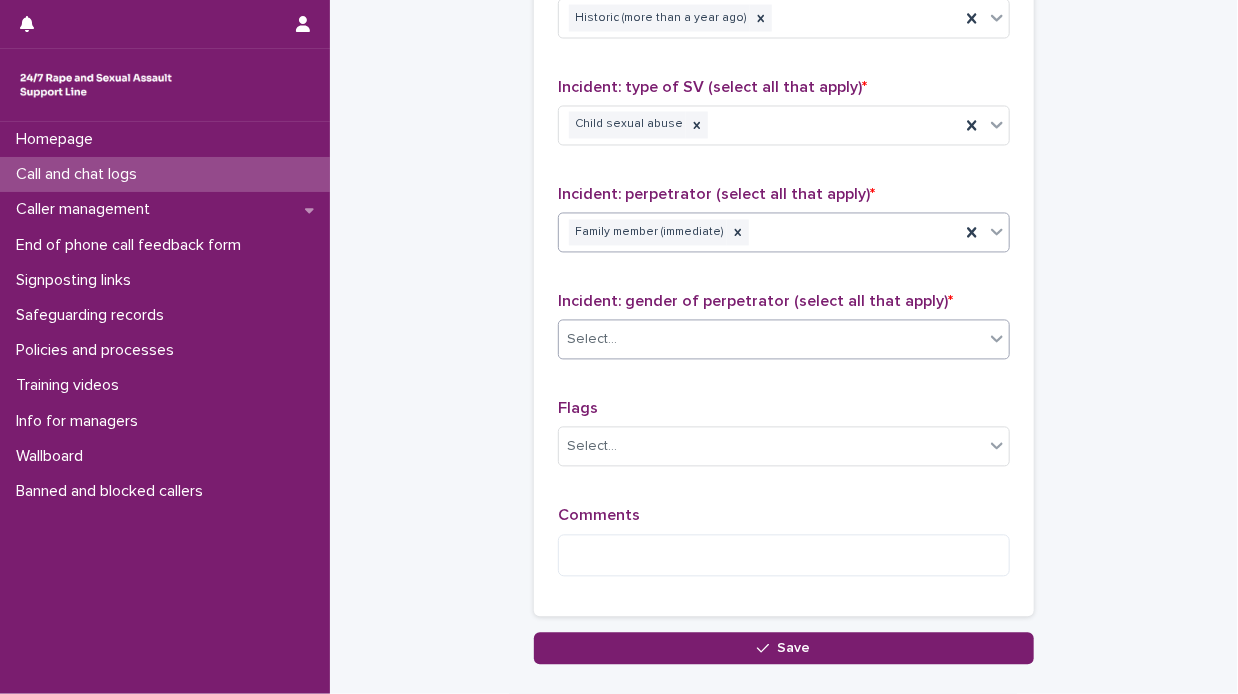 click 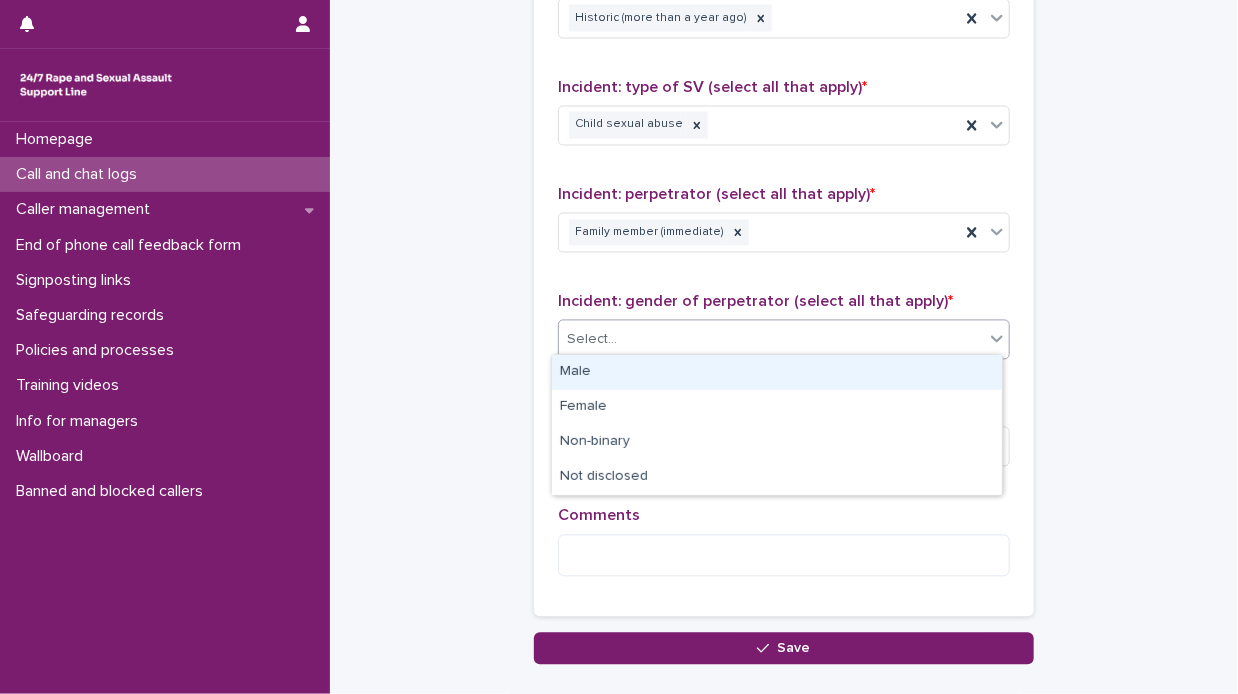 click on "Male" at bounding box center (777, 372) 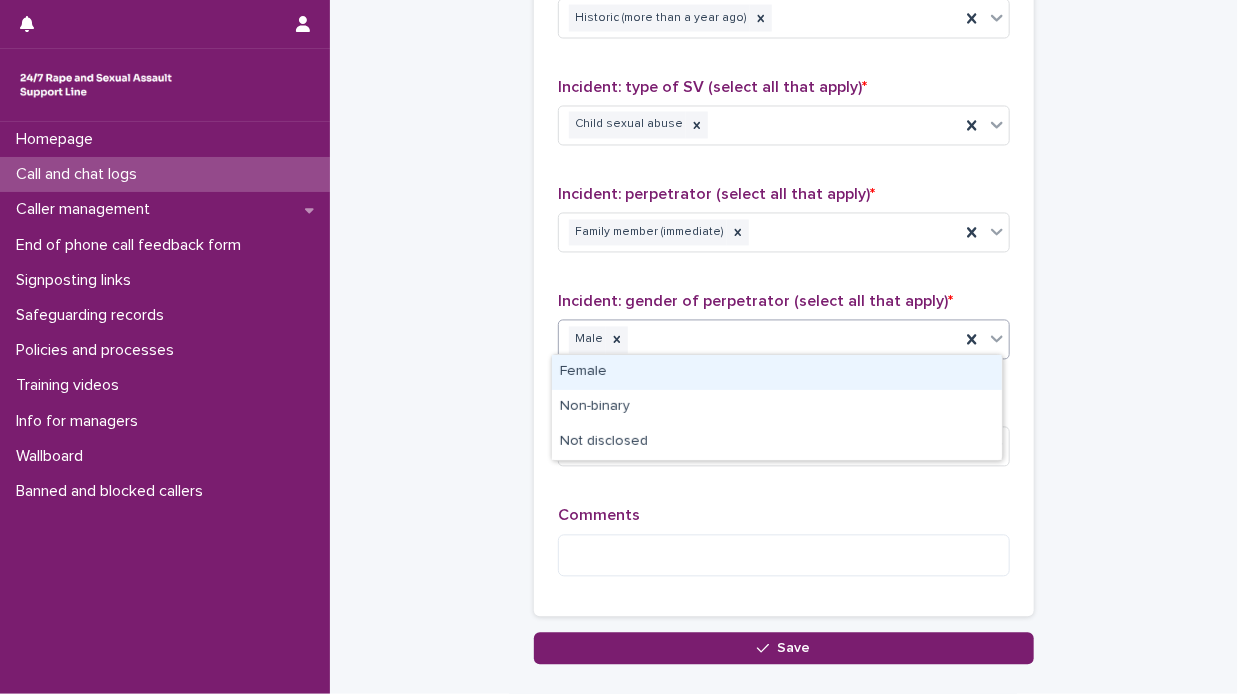 click 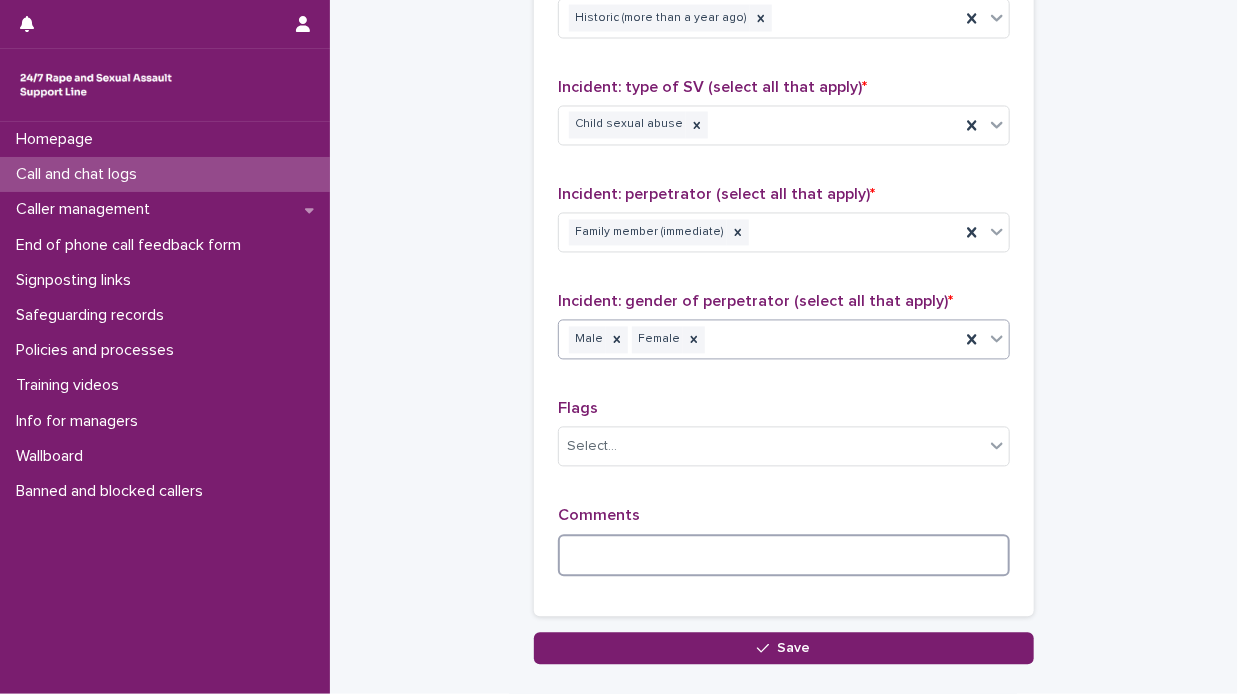 click at bounding box center [784, 556] 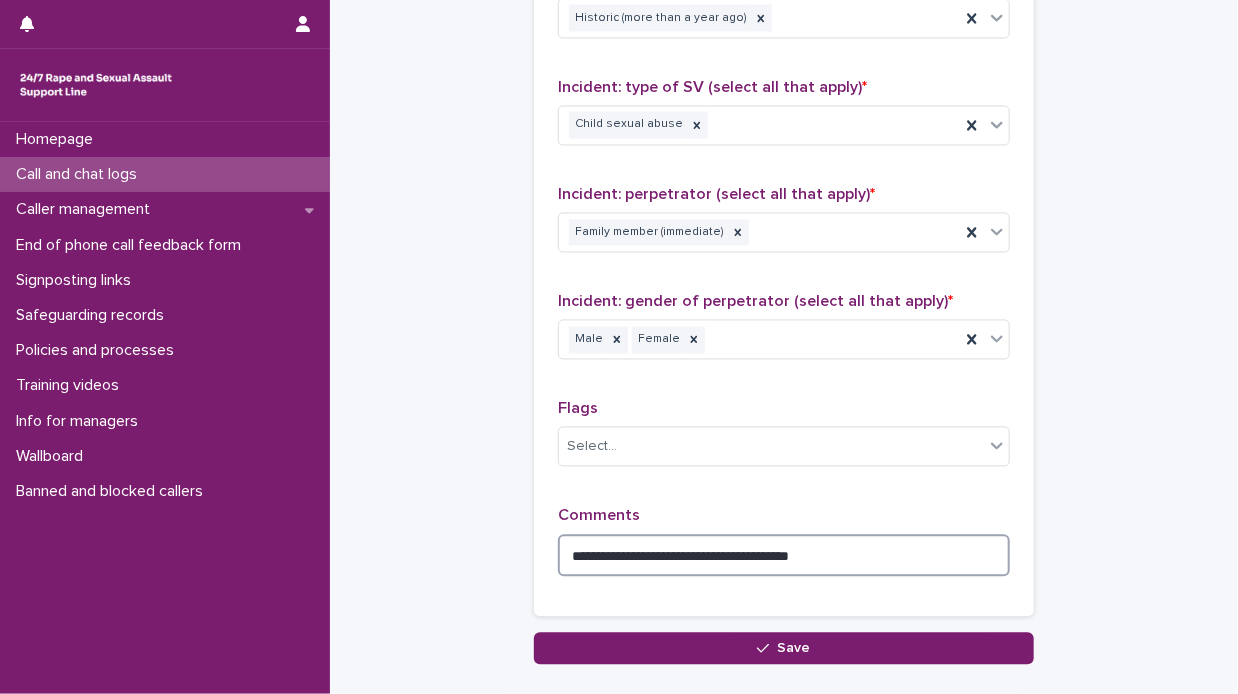 click on "**********" at bounding box center [784, 556] 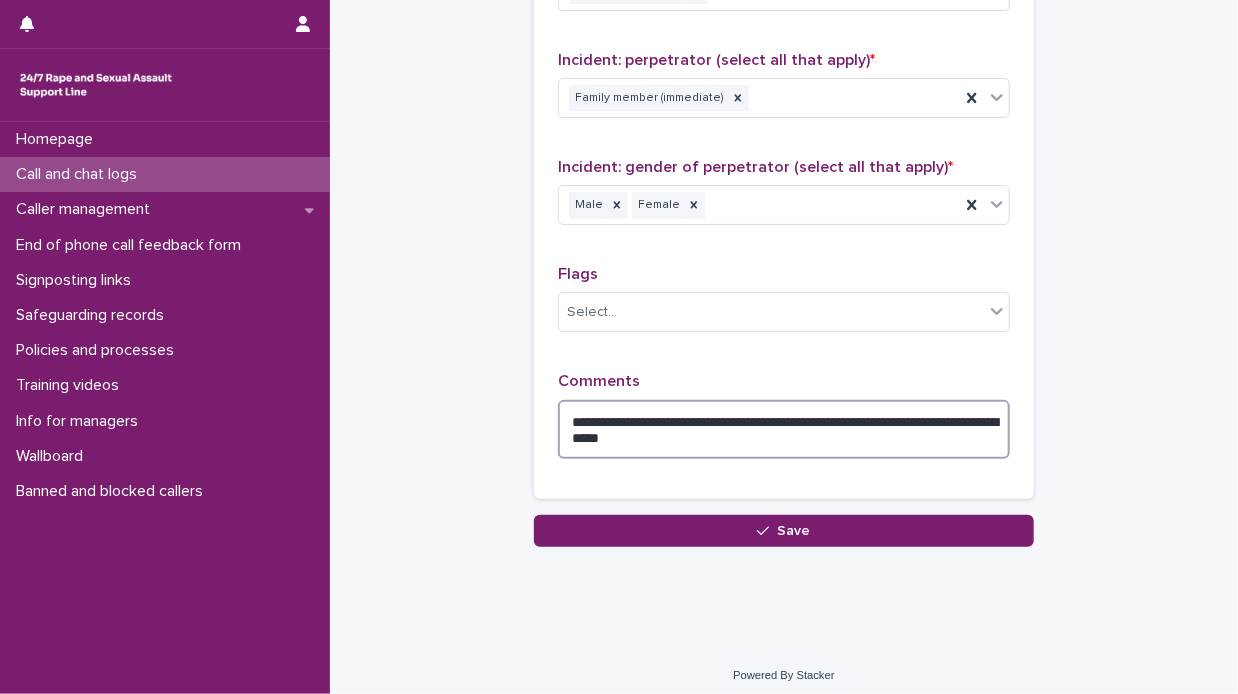 scroll, scrollTop: 1640, scrollLeft: 0, axis: vertical 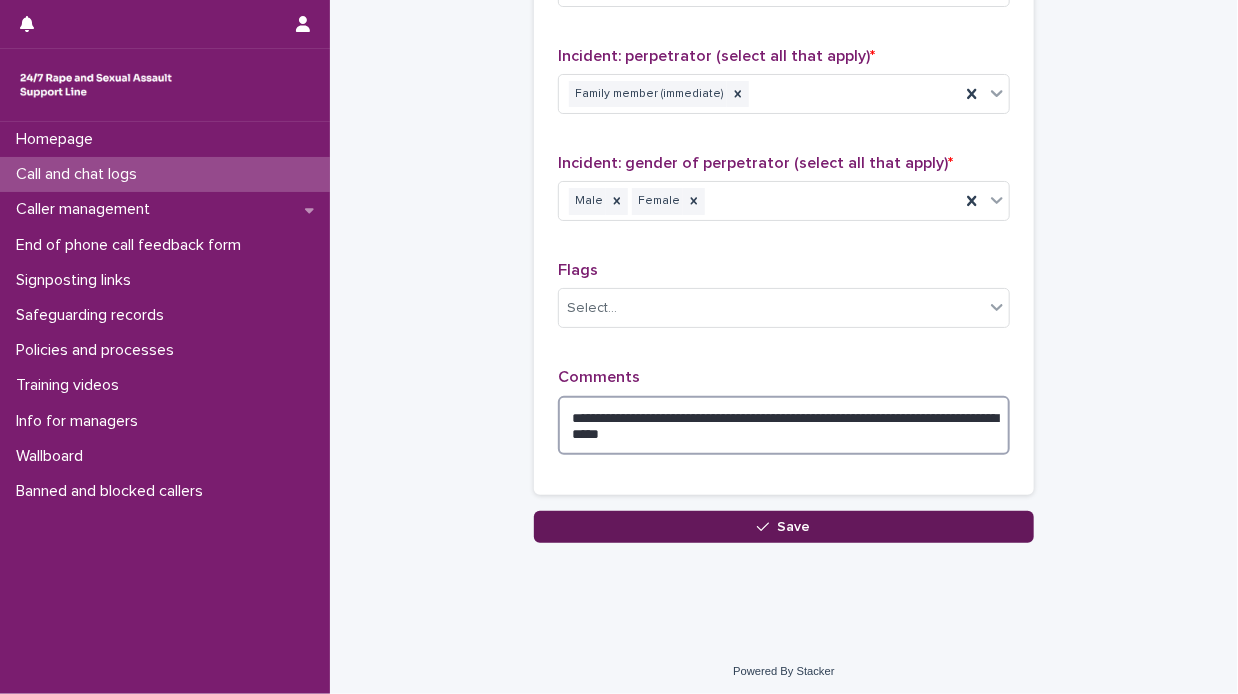 type on "**********" 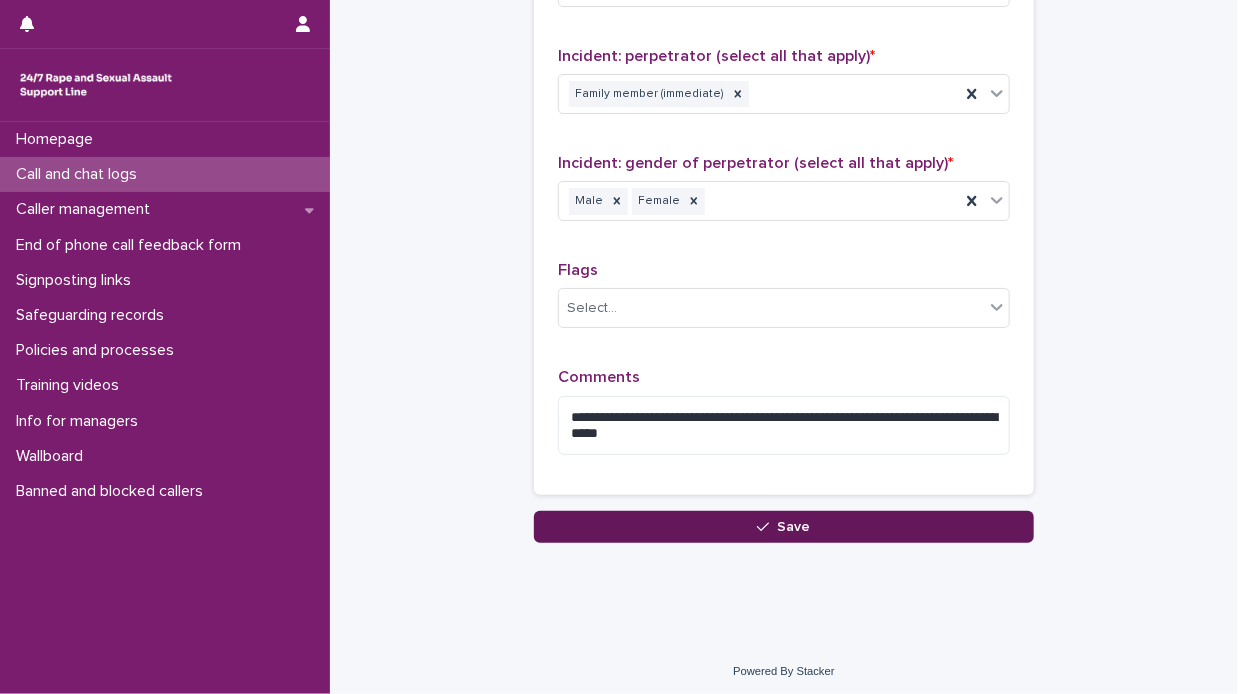 click on "Save" at bounding box center (794, 527) 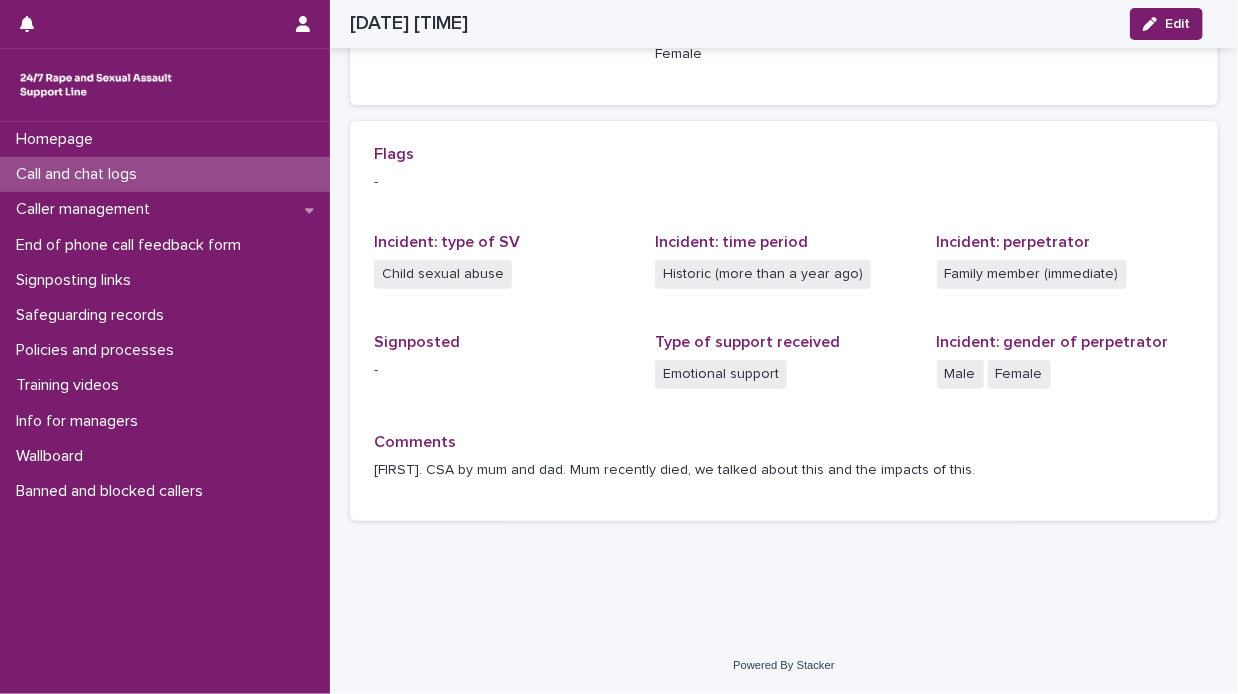 scroll, scrollTop: 368, scrollLeft: 0, axis: vertical 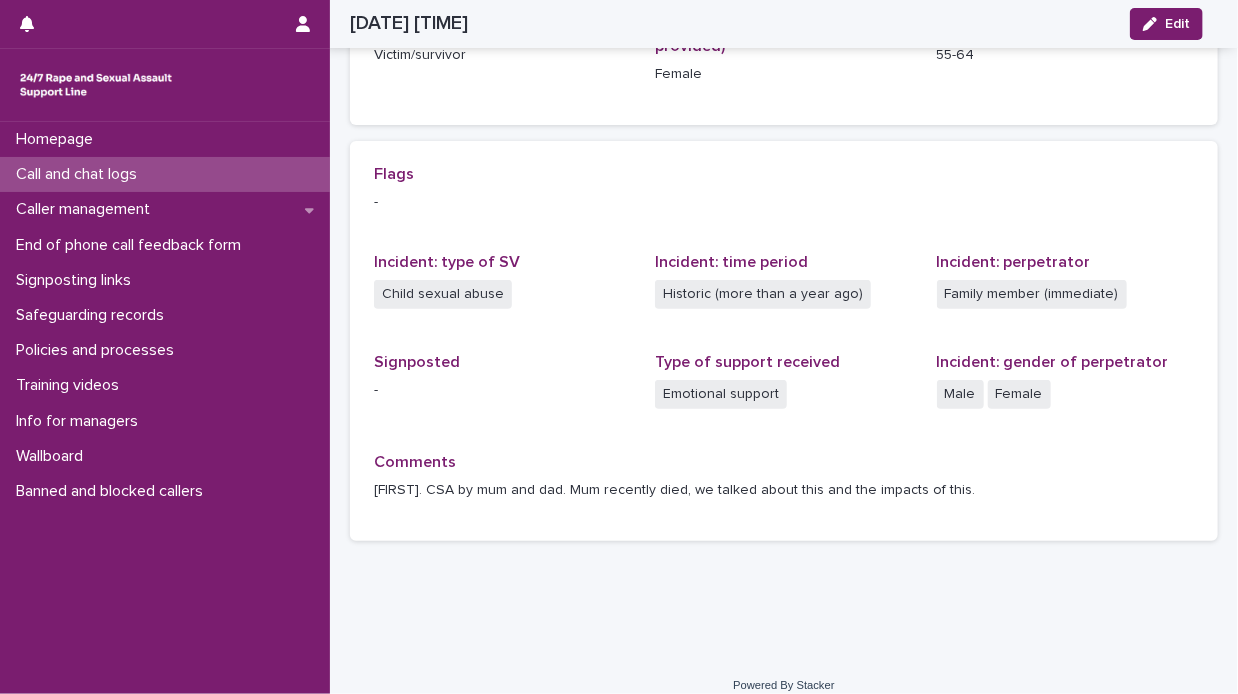 click on "Call and chat logs" at bounding box center [165, 174] 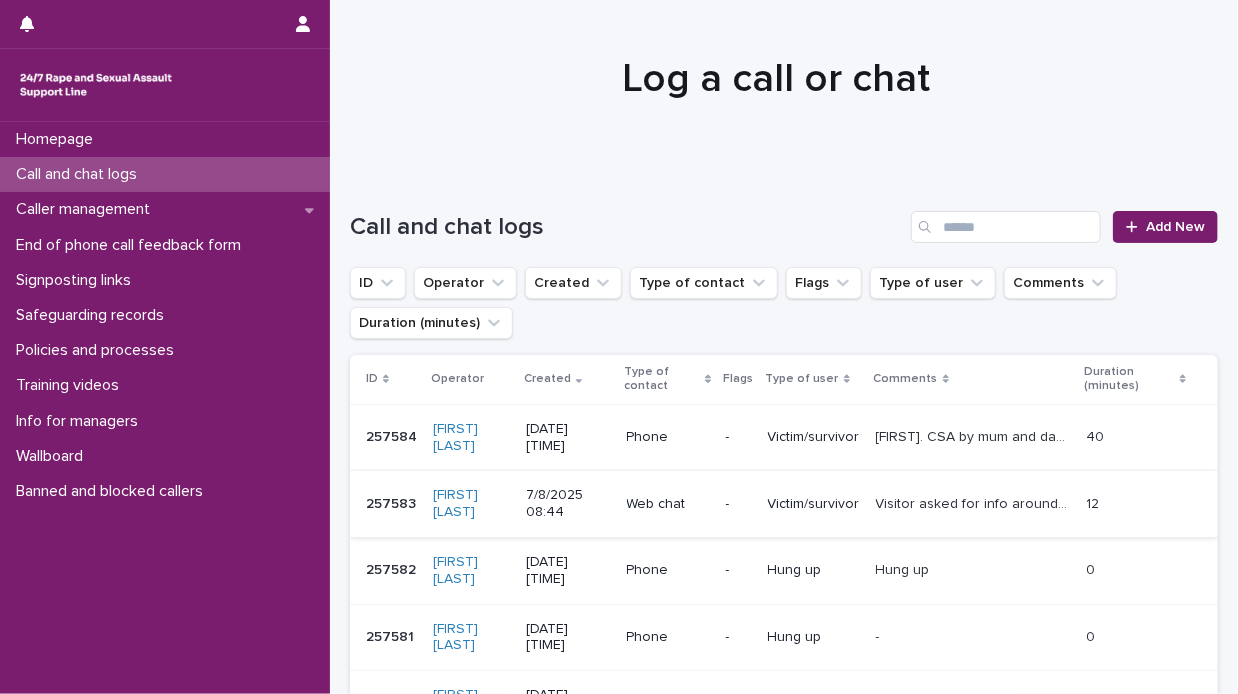 scroll, scrollTop: 0, scrollLeft: 0, axis: both 